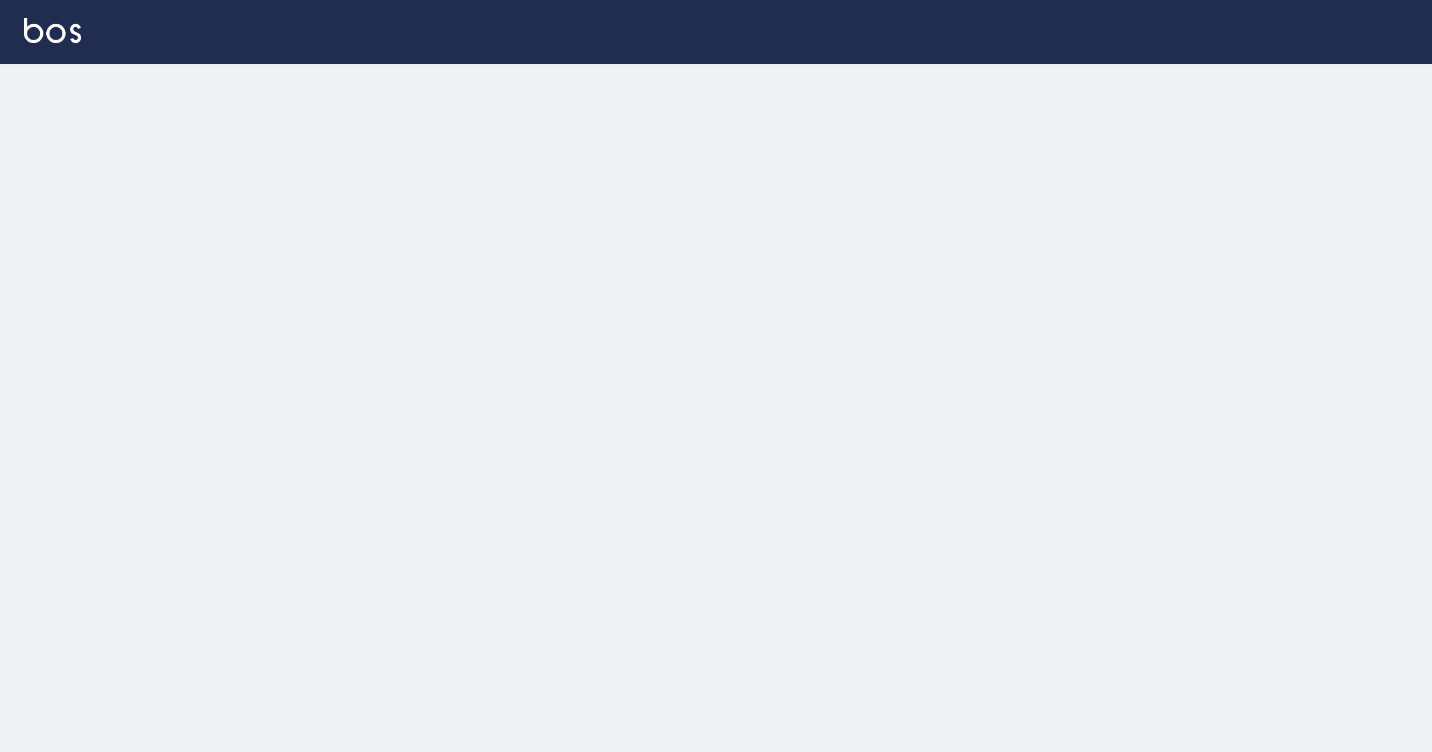 scroll, scrollTop: 0, scrollLeft: 0, axis: both 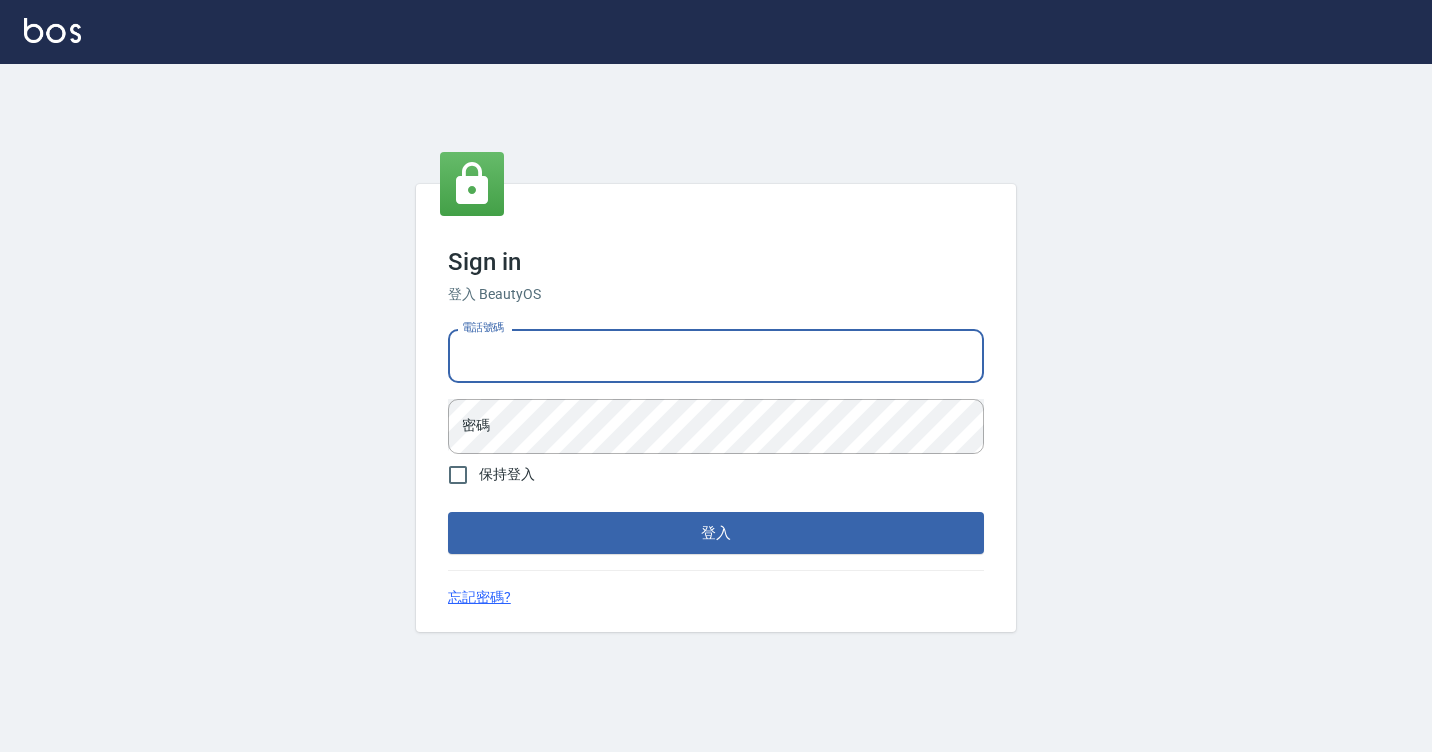 click on "電話號碼" at bounding box center (716, 356) 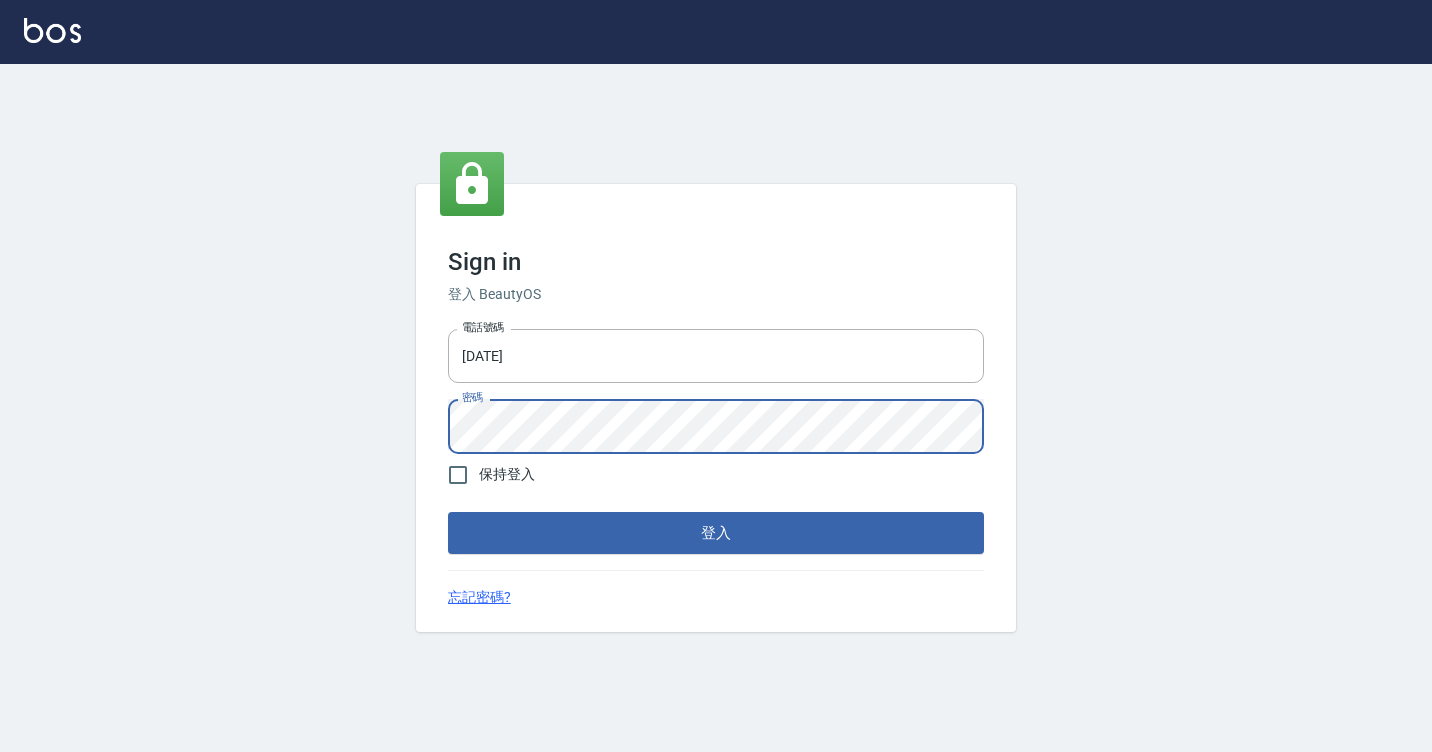 click on "登入" at bounding box center (716, 533) 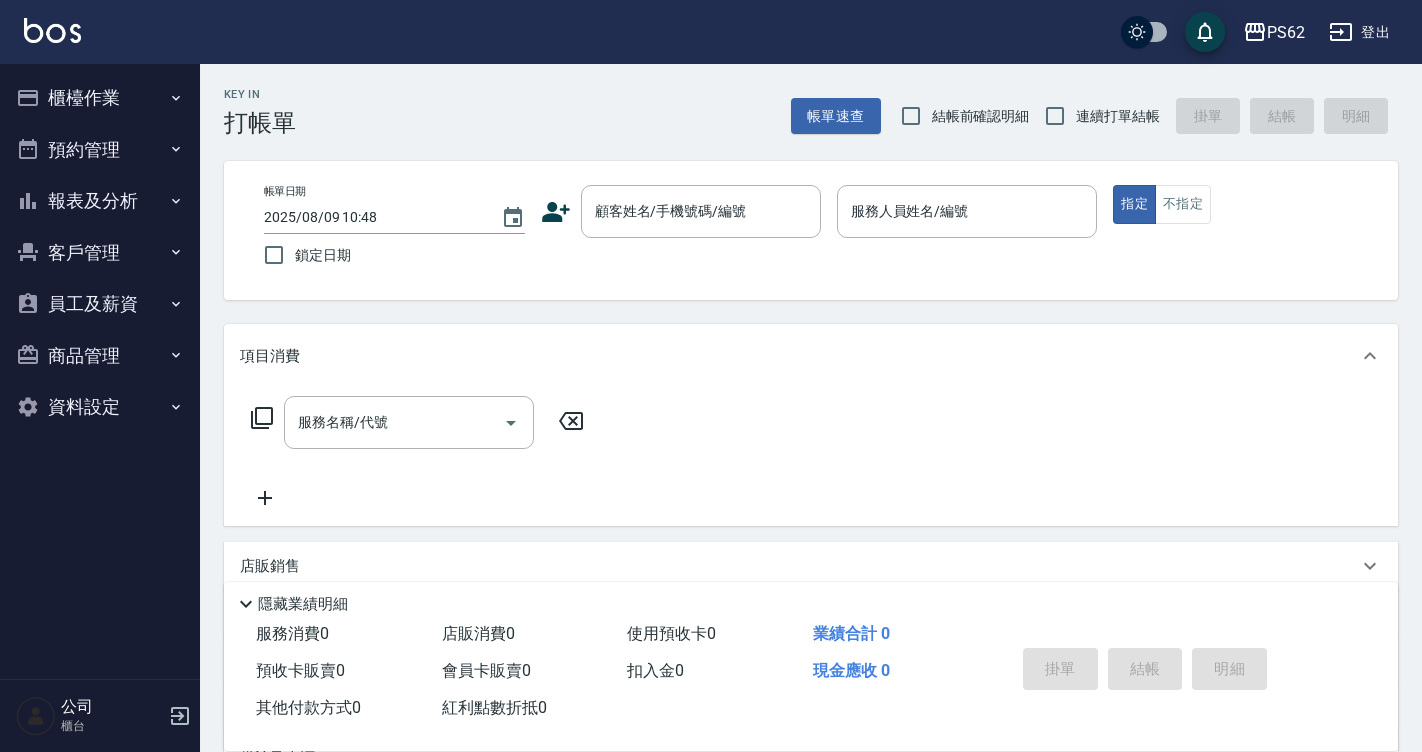 click on "櫃檯作業" at bounding box center [100, 98] 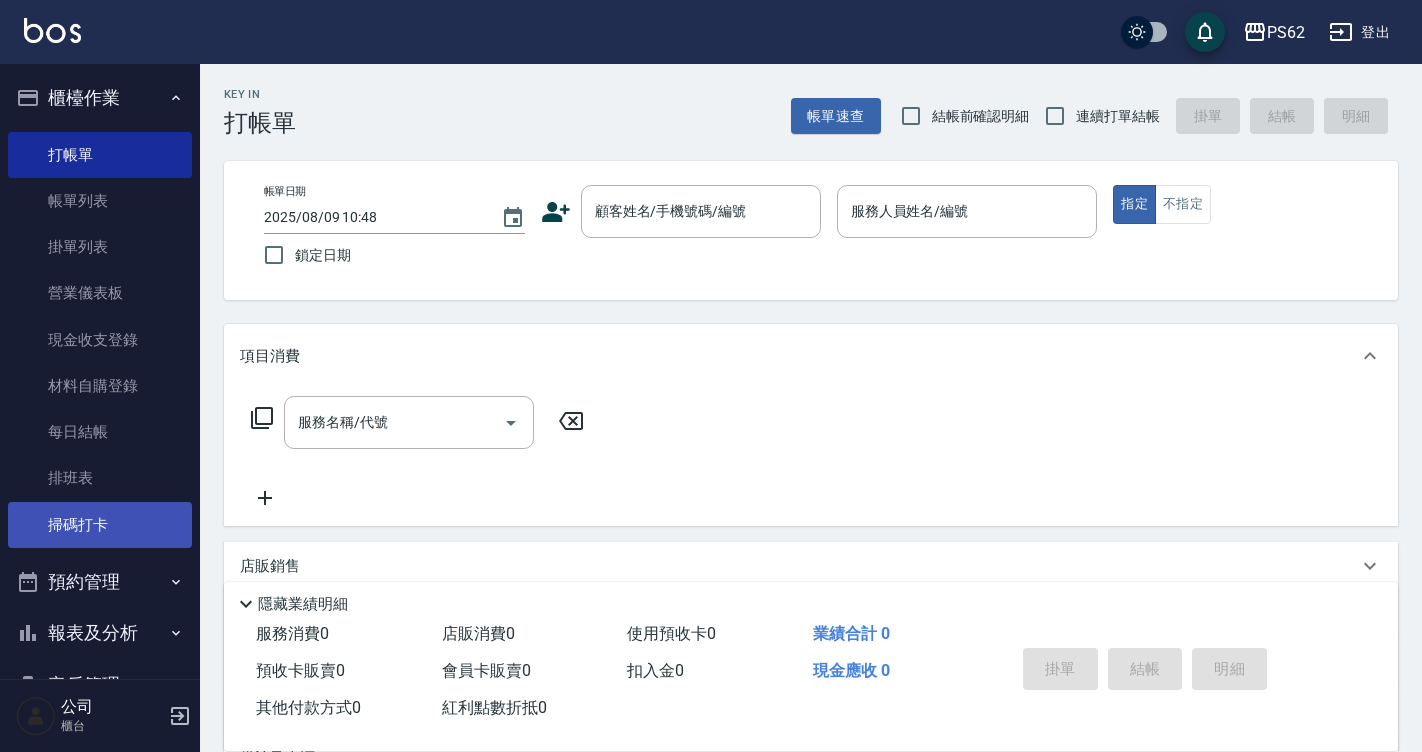 click on "掃碼打卡" at bounding box center (100, 525) 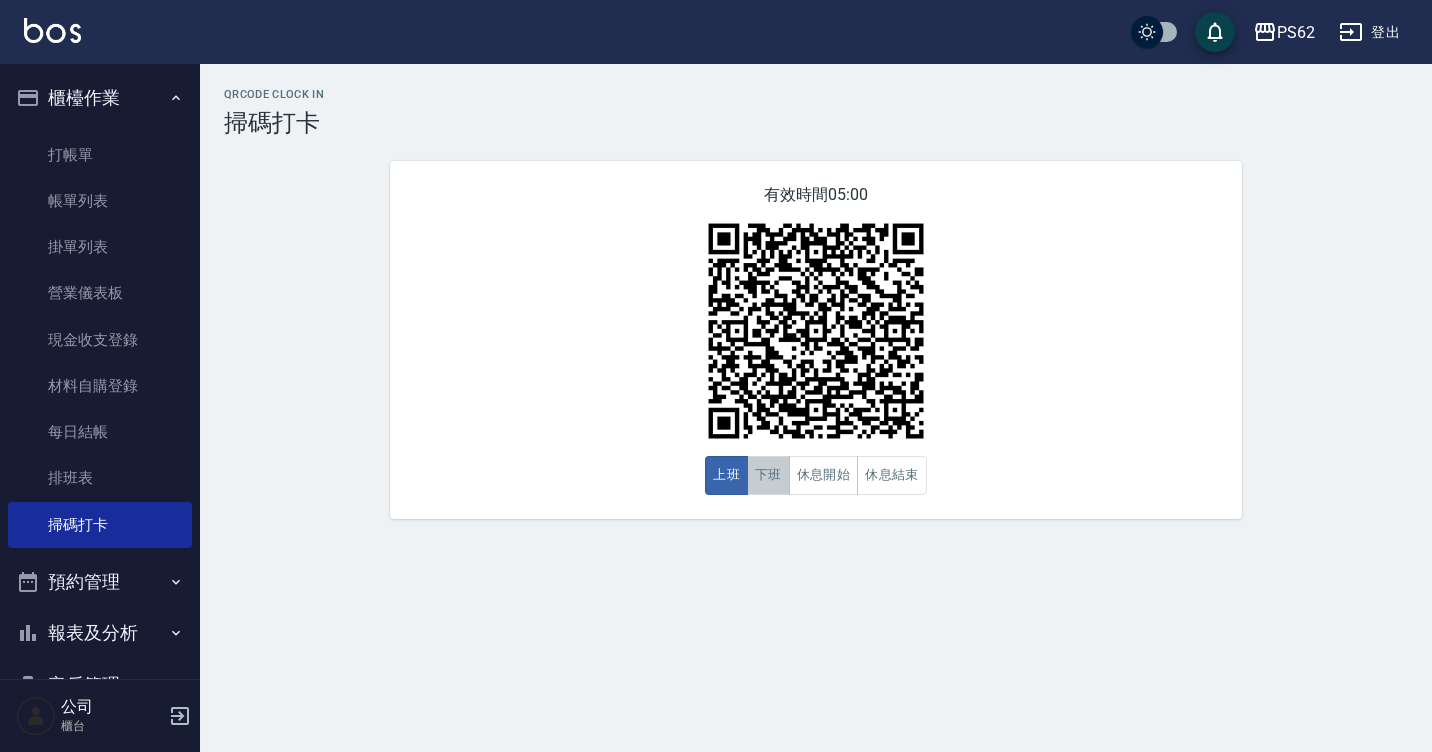 click on "下班" at bounding box center (768, 475) 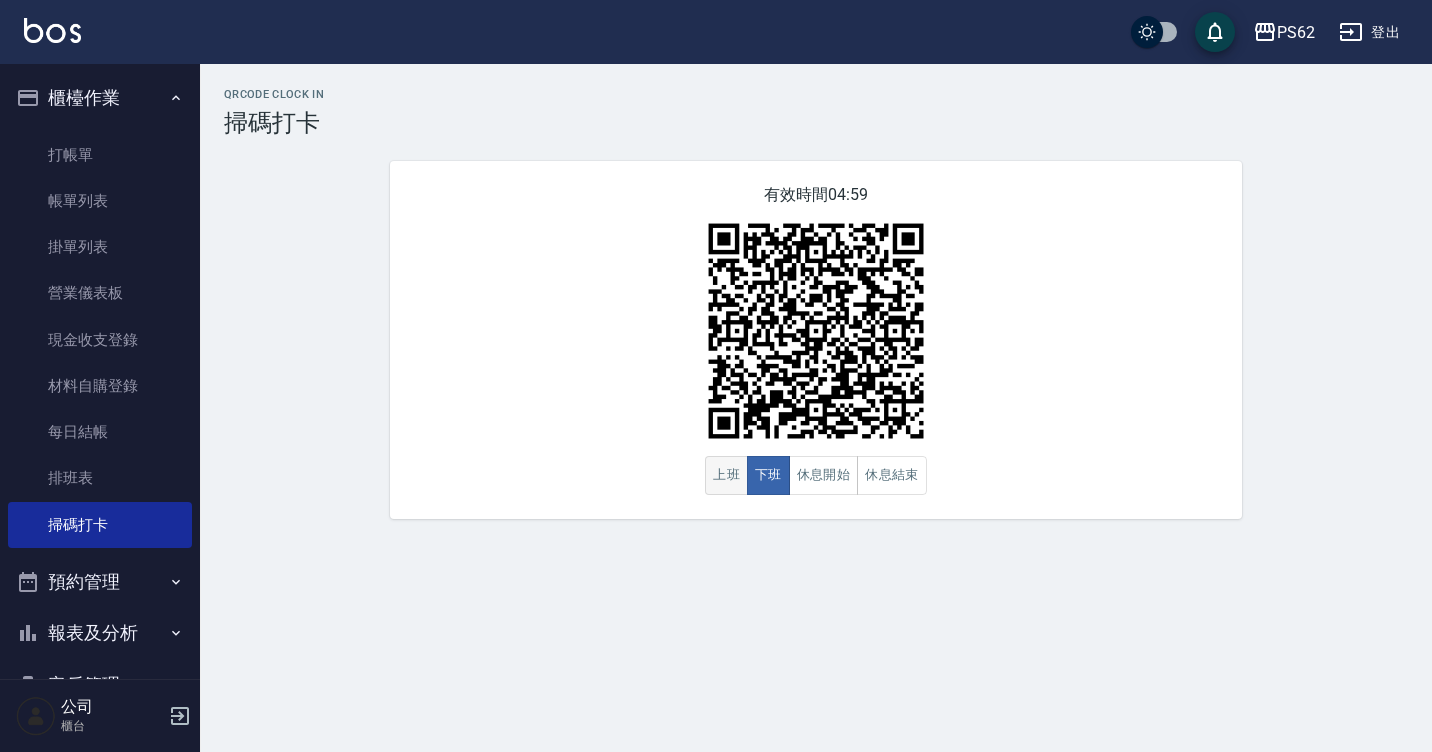 click on "上班" at bounding box center (726, 475) 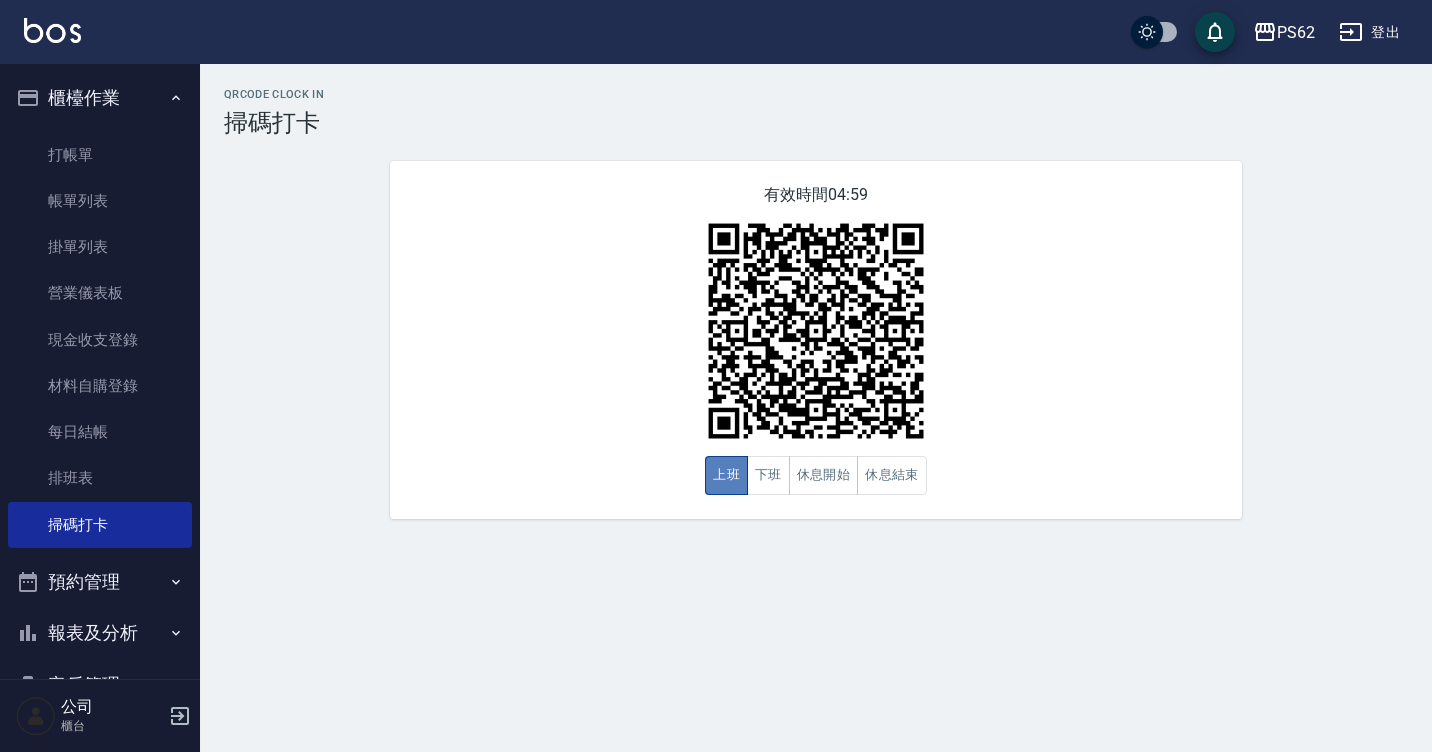 click on "上班" at bounding box center [726, 475] 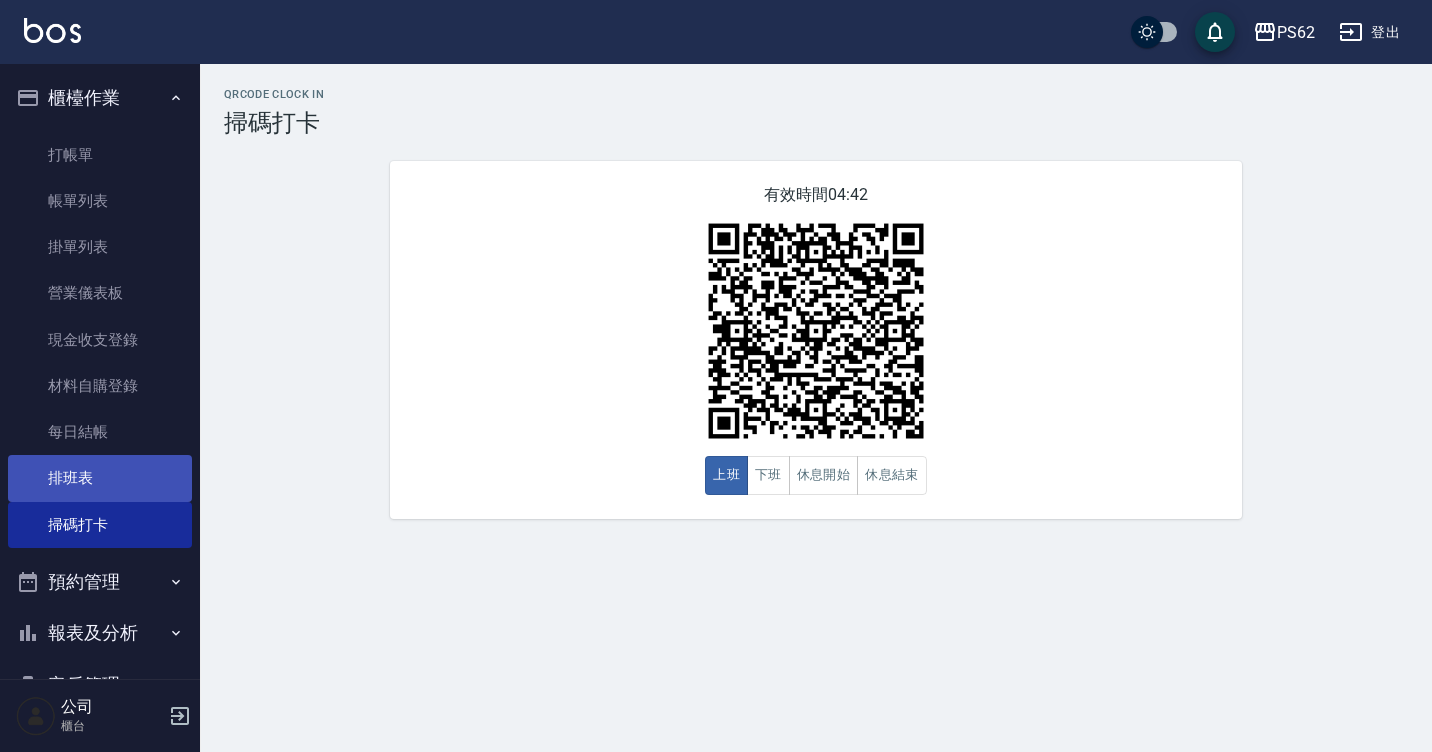 click on "排班表" at bounding box center [100, 478] 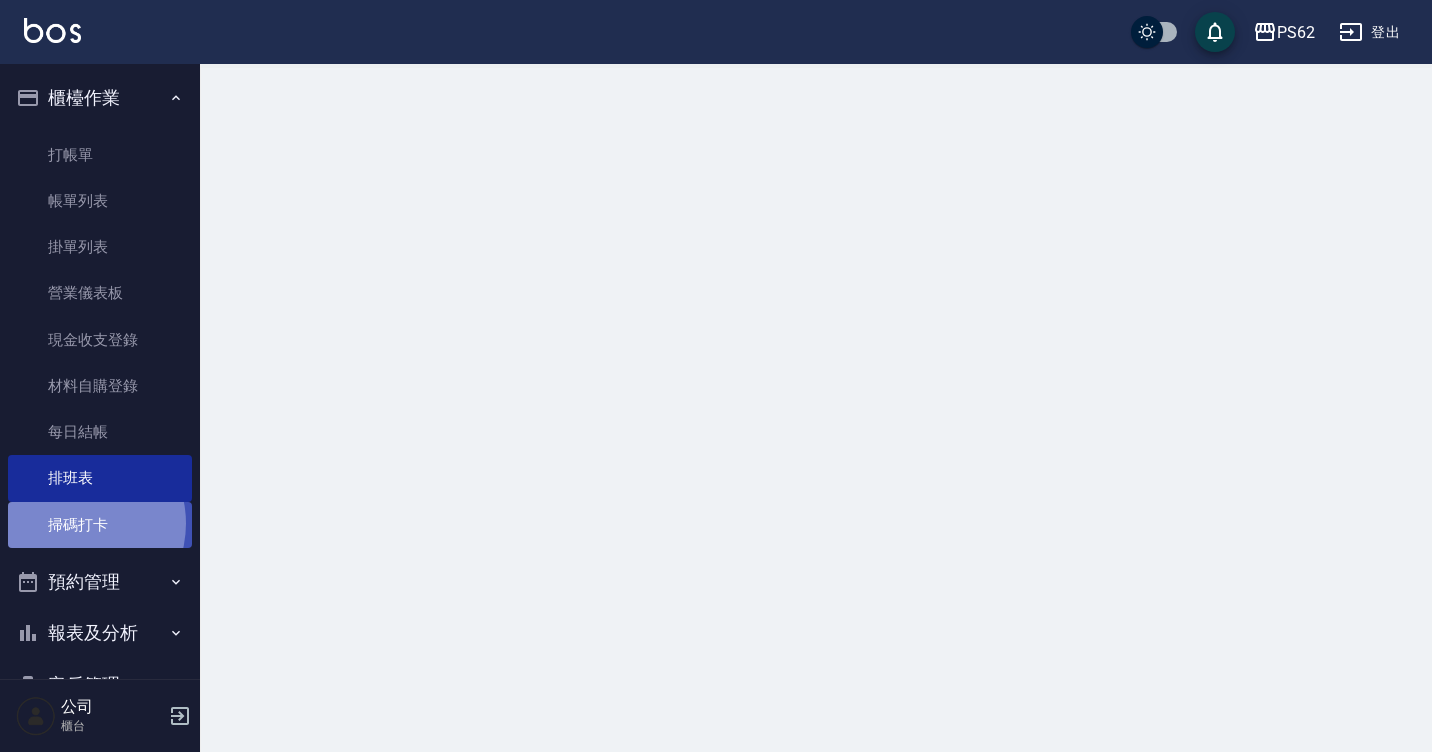 click on "掃碼打卡" at bounding box center (100, 525) 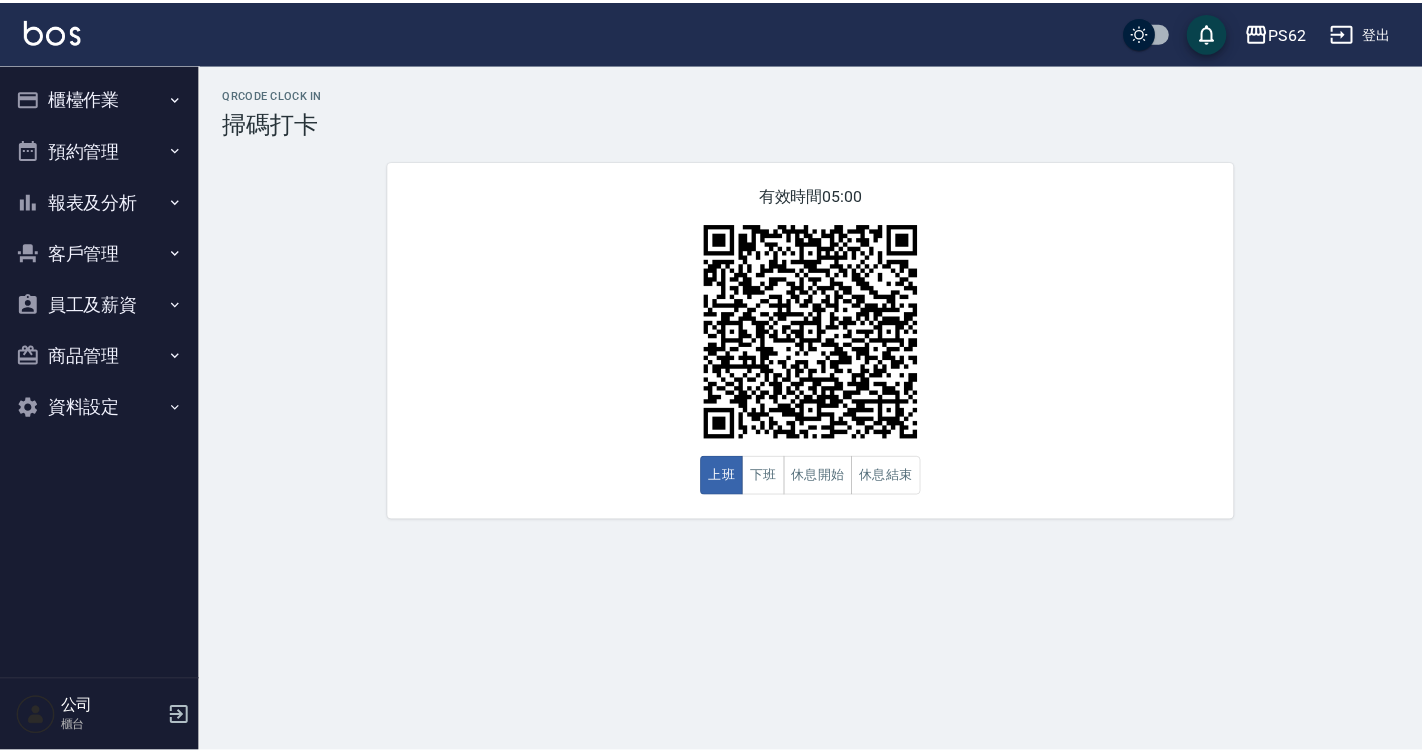 scroll, scrollTop: 0, scrollLeft: 0, axis: both 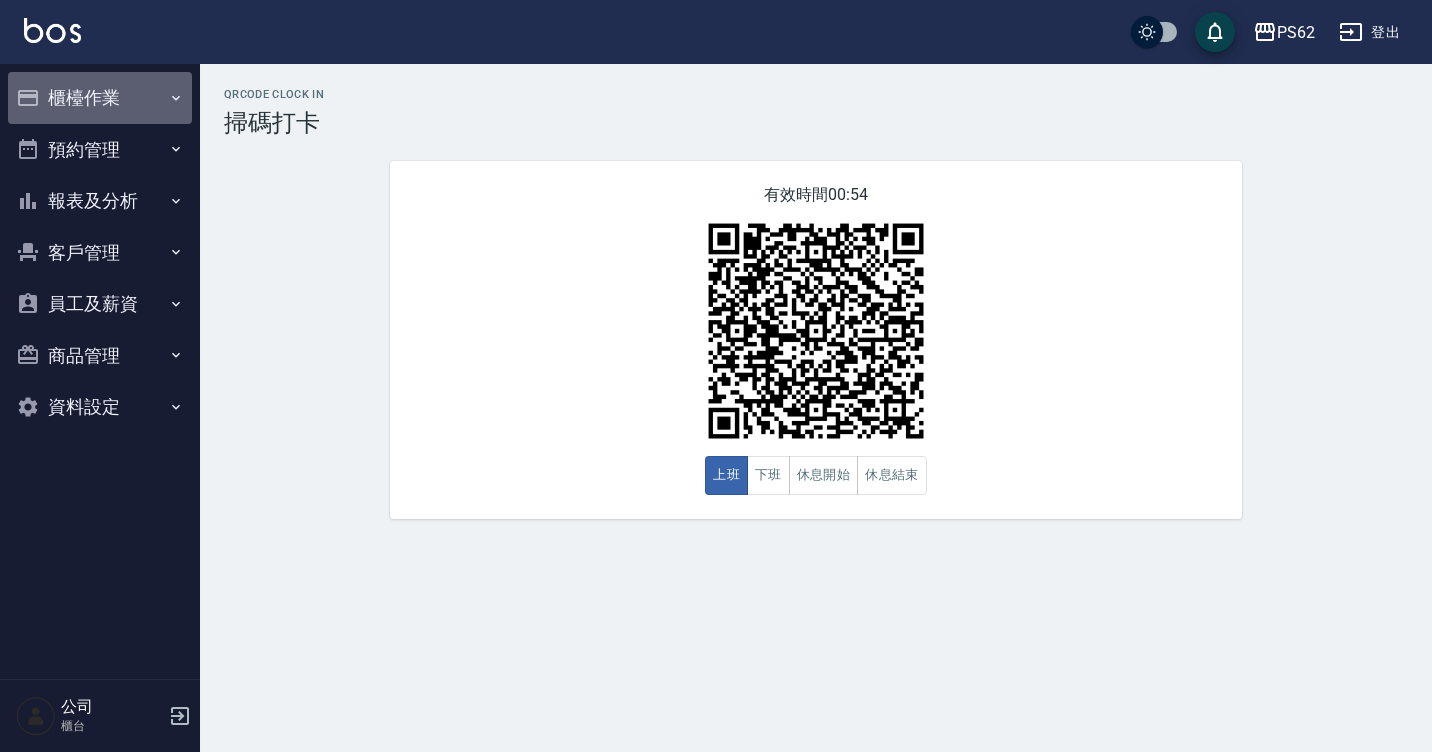 click on "櫃檯作業" at bounding box center [100, 98] 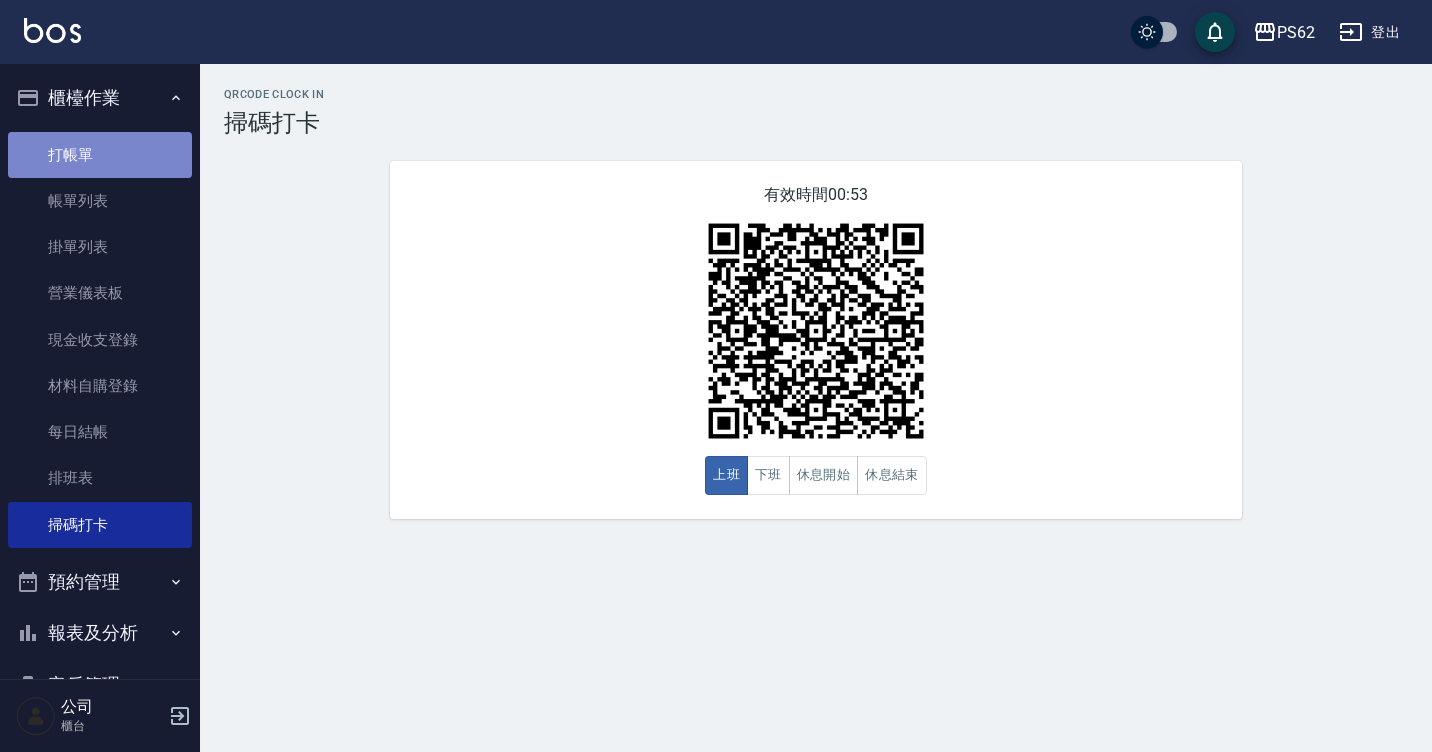 click on "打帳單" at bounding box center (100, 155) 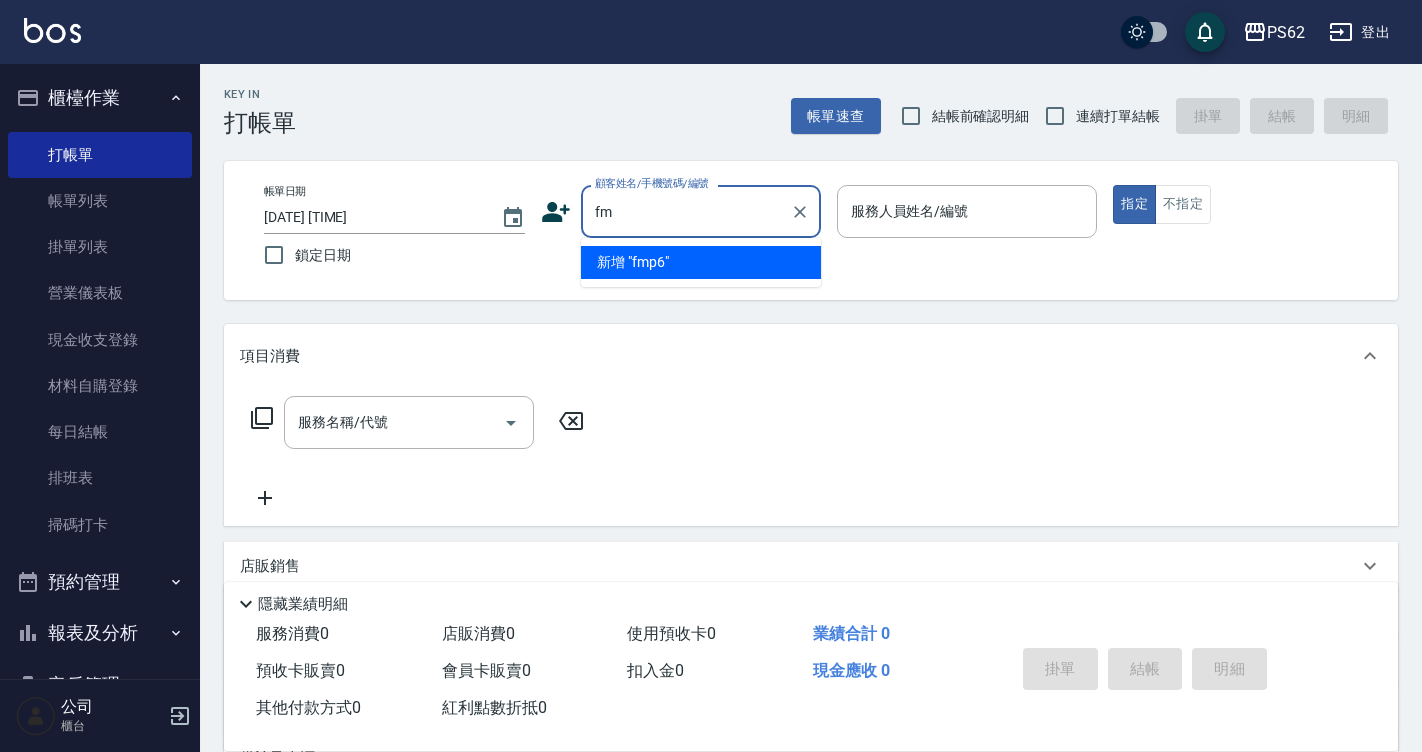 type on "f" 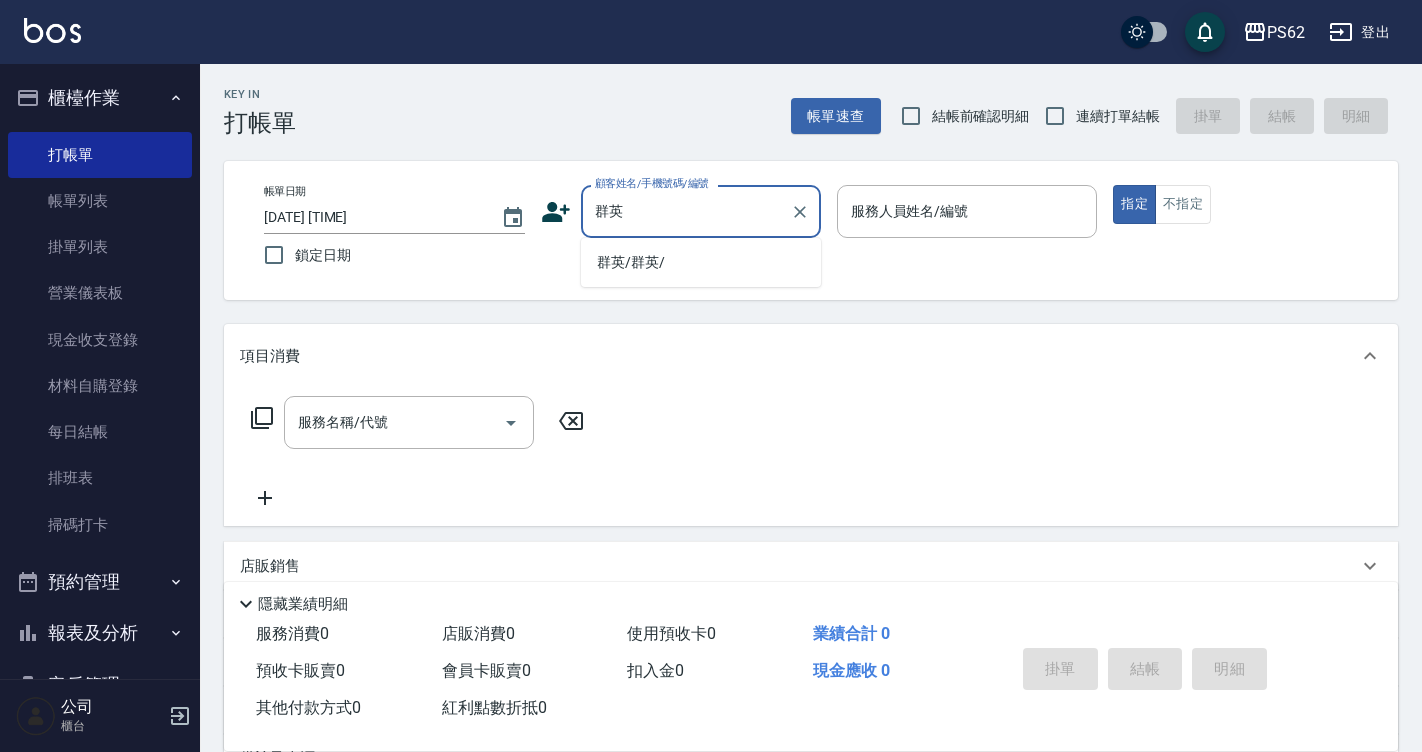 click on "群英/群英/" at bounding box center [701, 262] 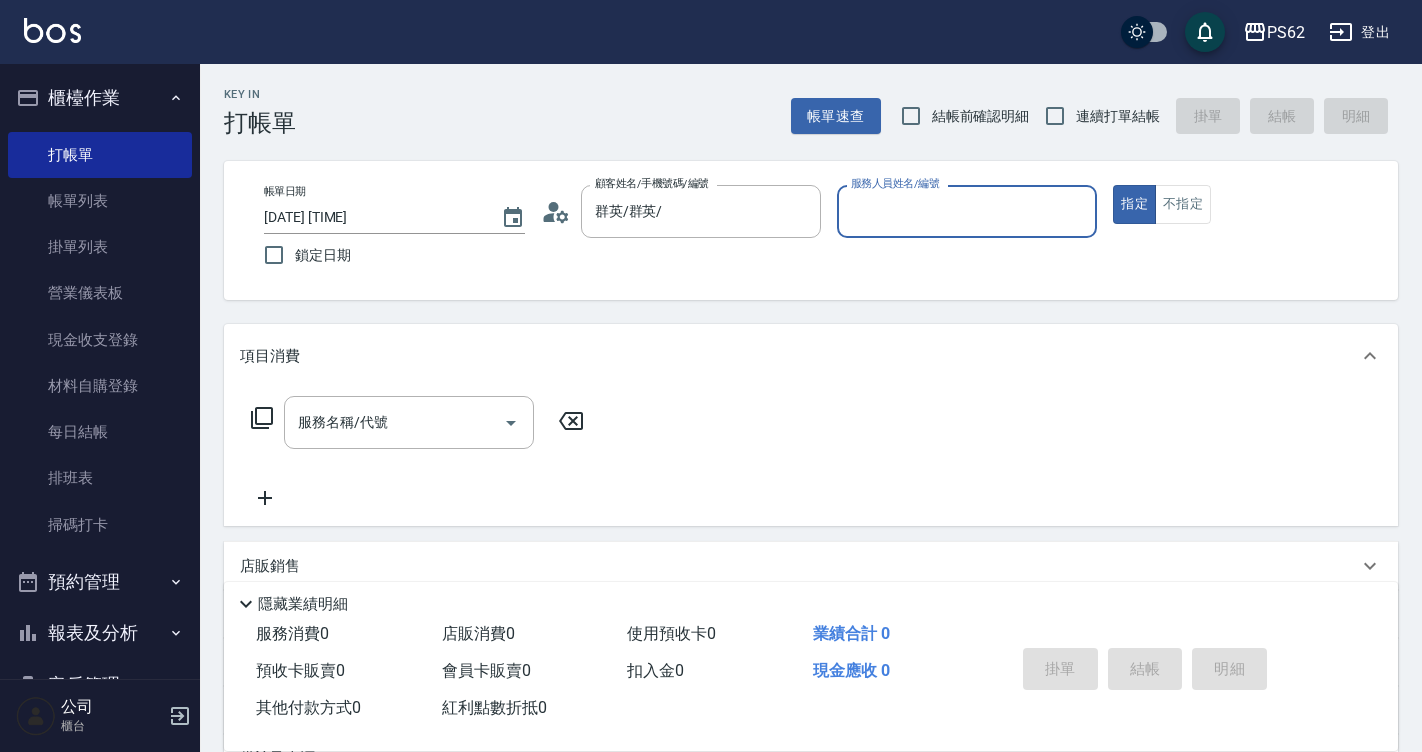 click 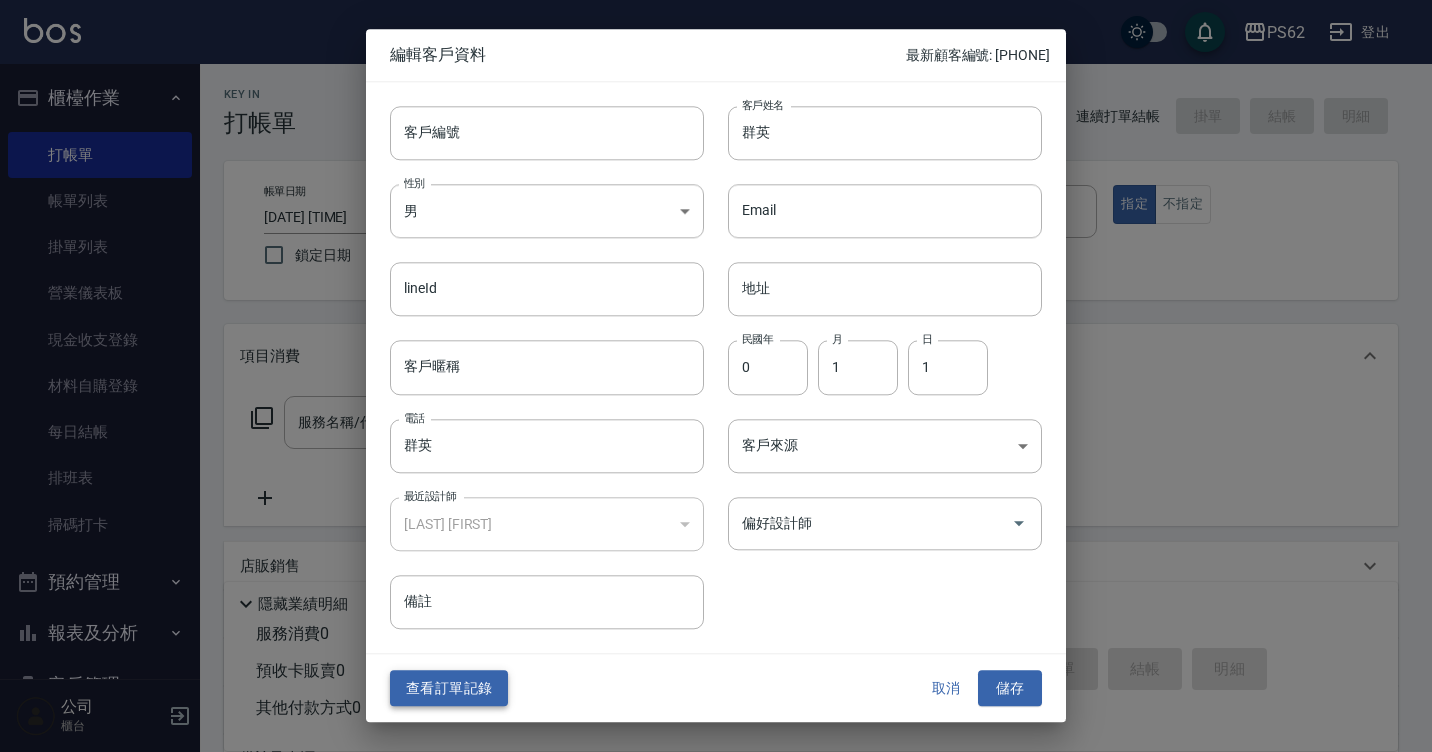 click on "查看訂單記錄" at bounding box center (449, 688) 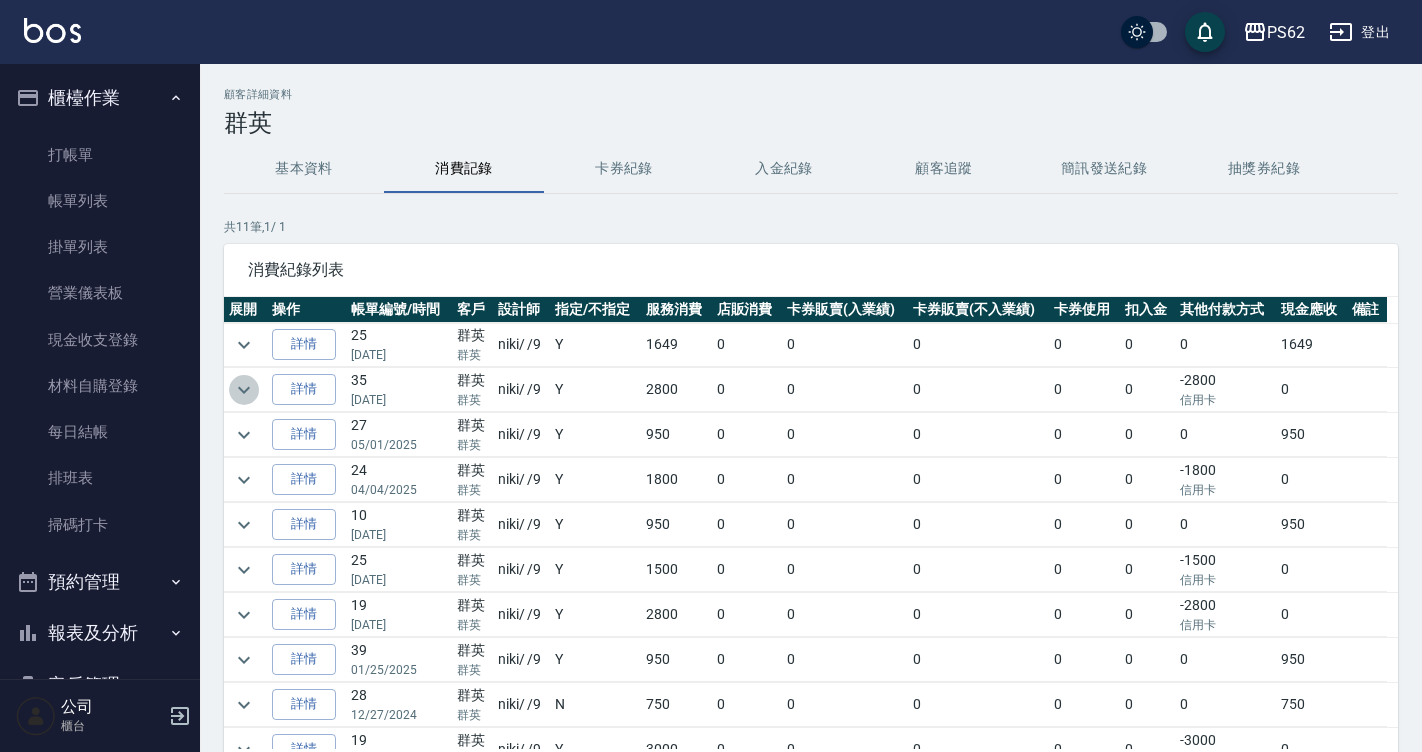 click 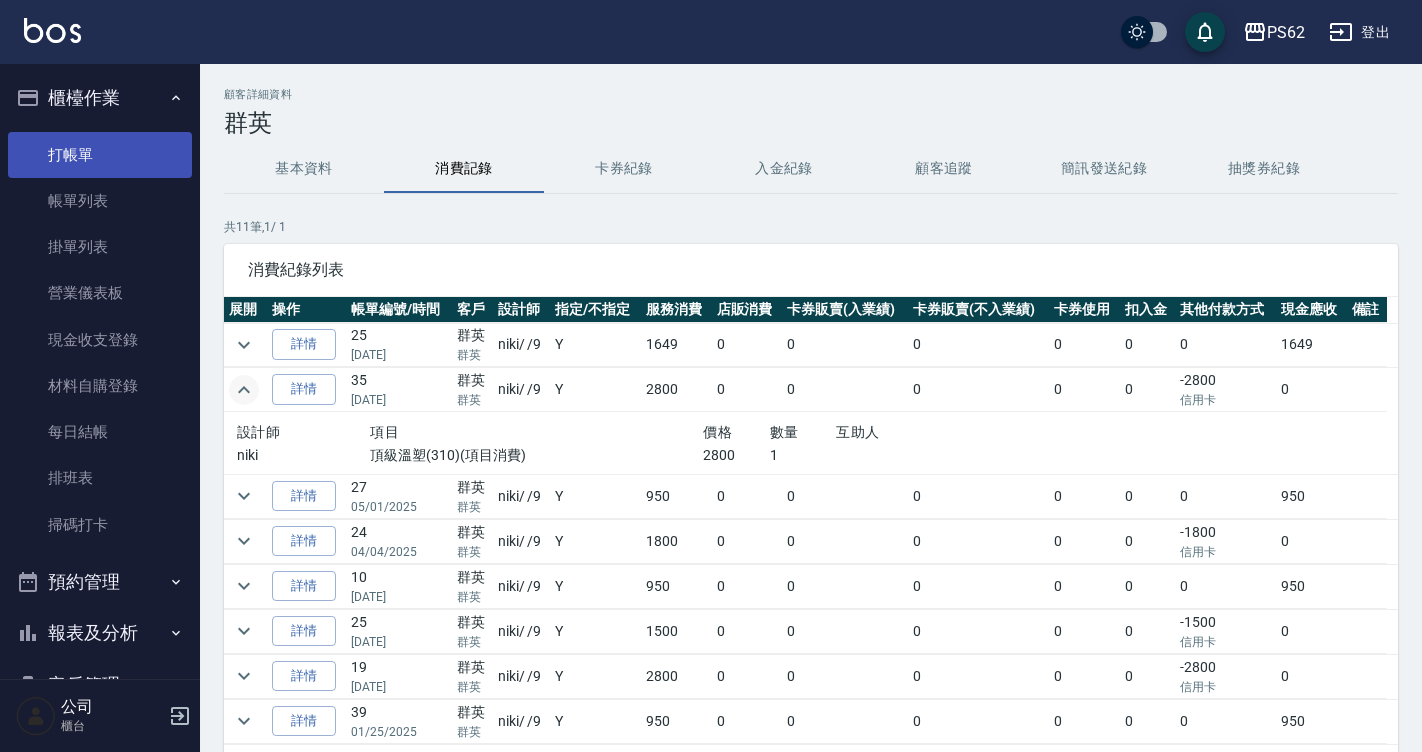 click on "打帳單" at bounding box center [100, 155] 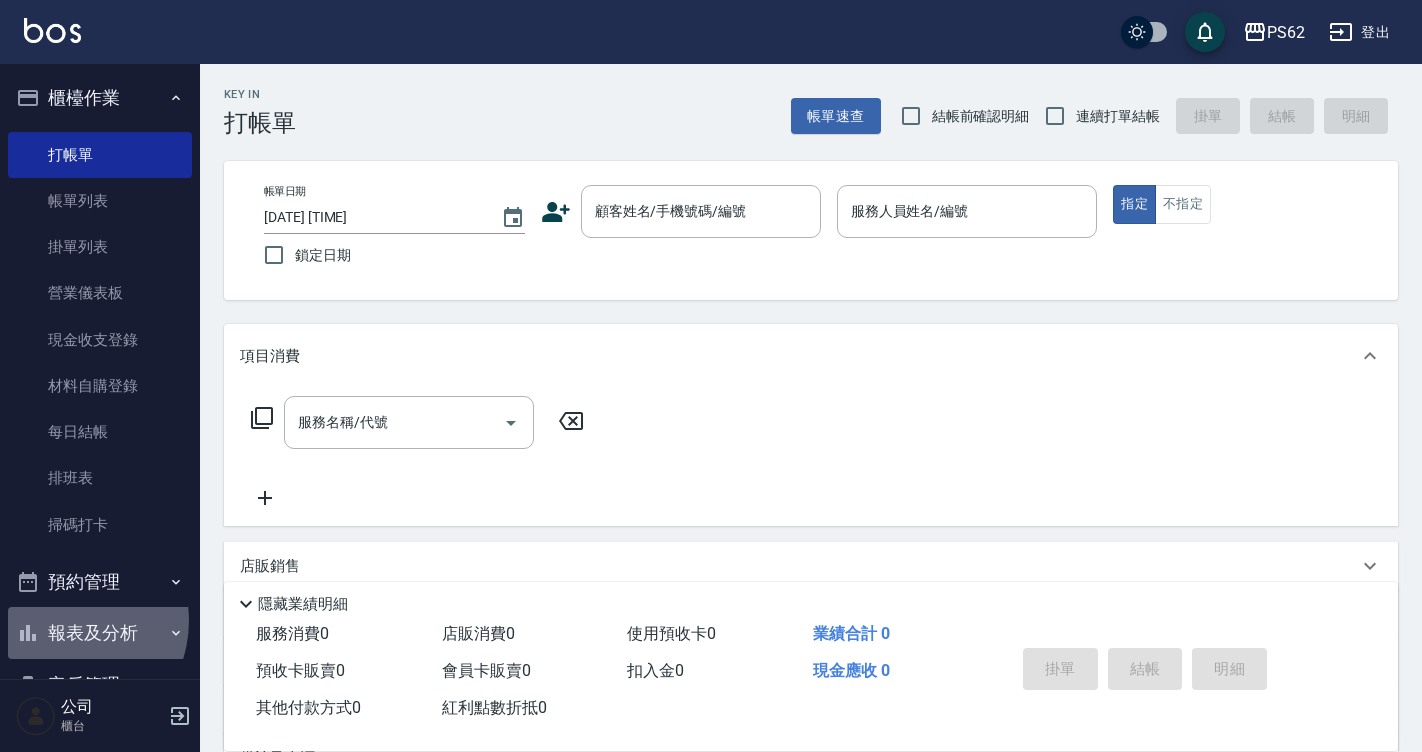 click on "報表及分析" at bounding box center [100, 633] 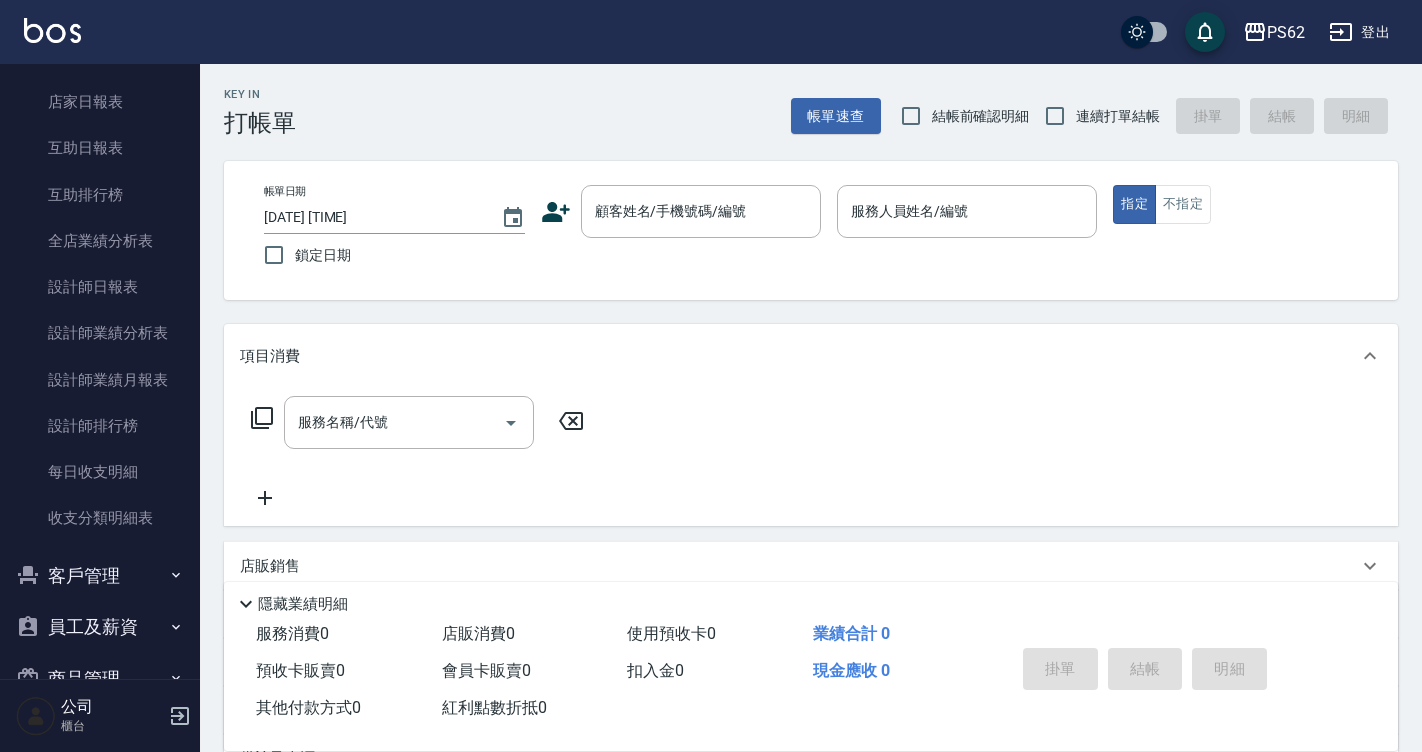 scroll, scrollTop: 654, scrollLeft: 0, axis: vertical 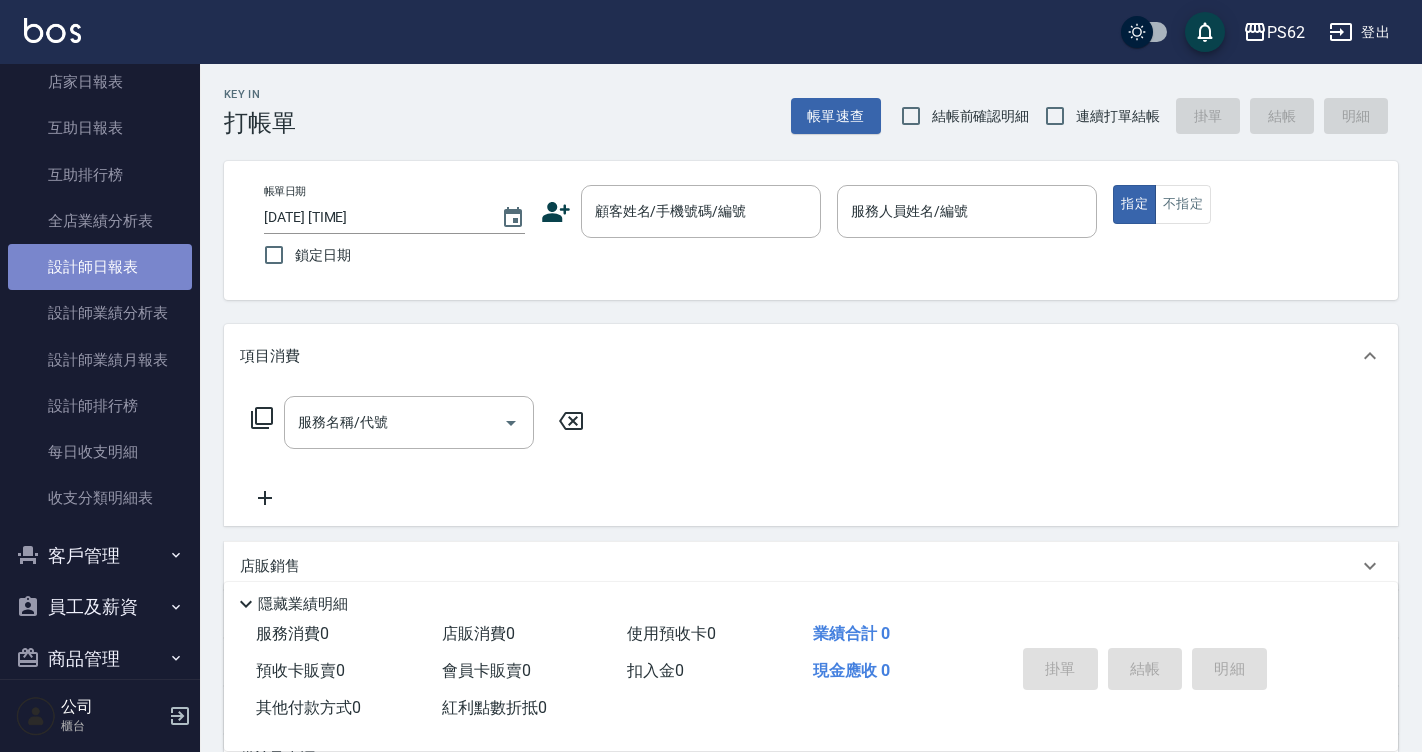 click on "設計師日報表" at bounding box center (100, 267) 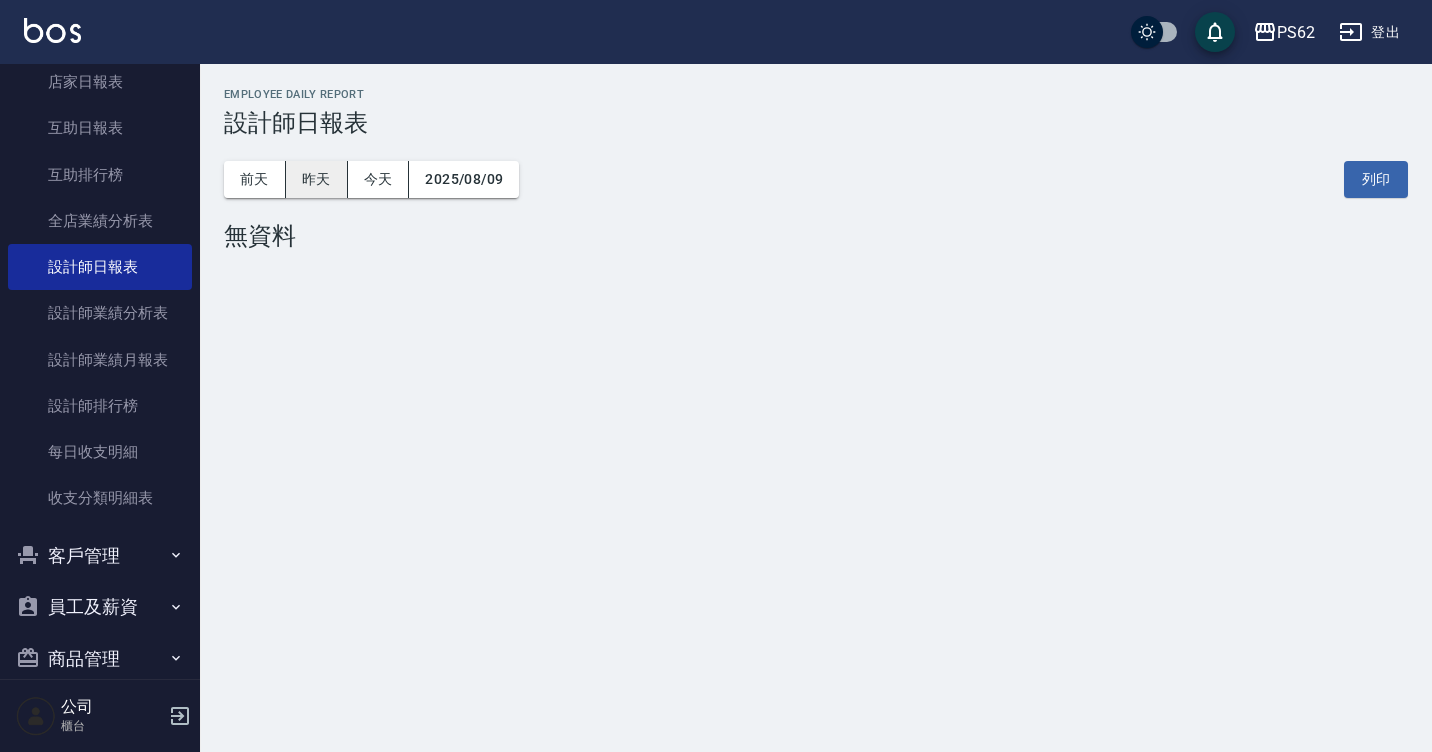 click on "昨天" at bounding box center [317, 179] 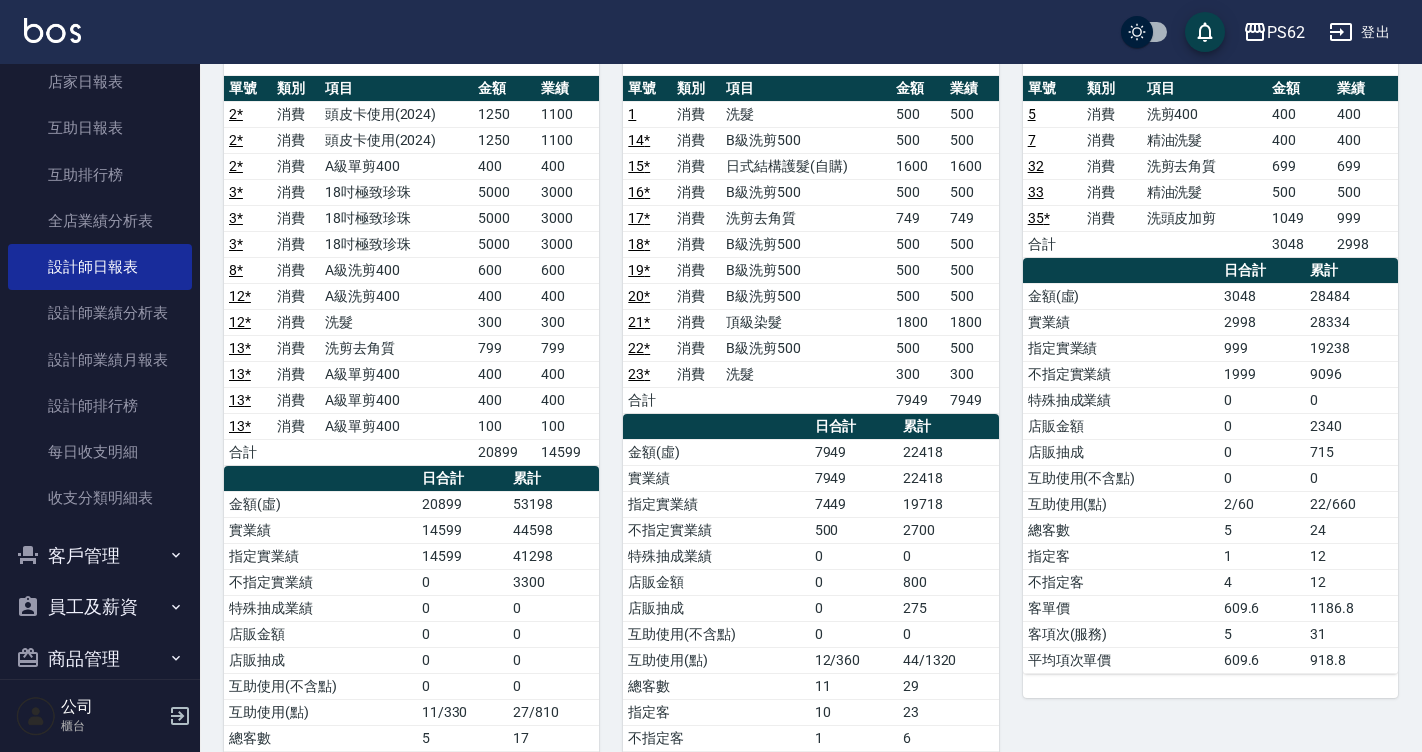 scroll, scrollTop: 200, scrollLeft: 0, axis: vertical 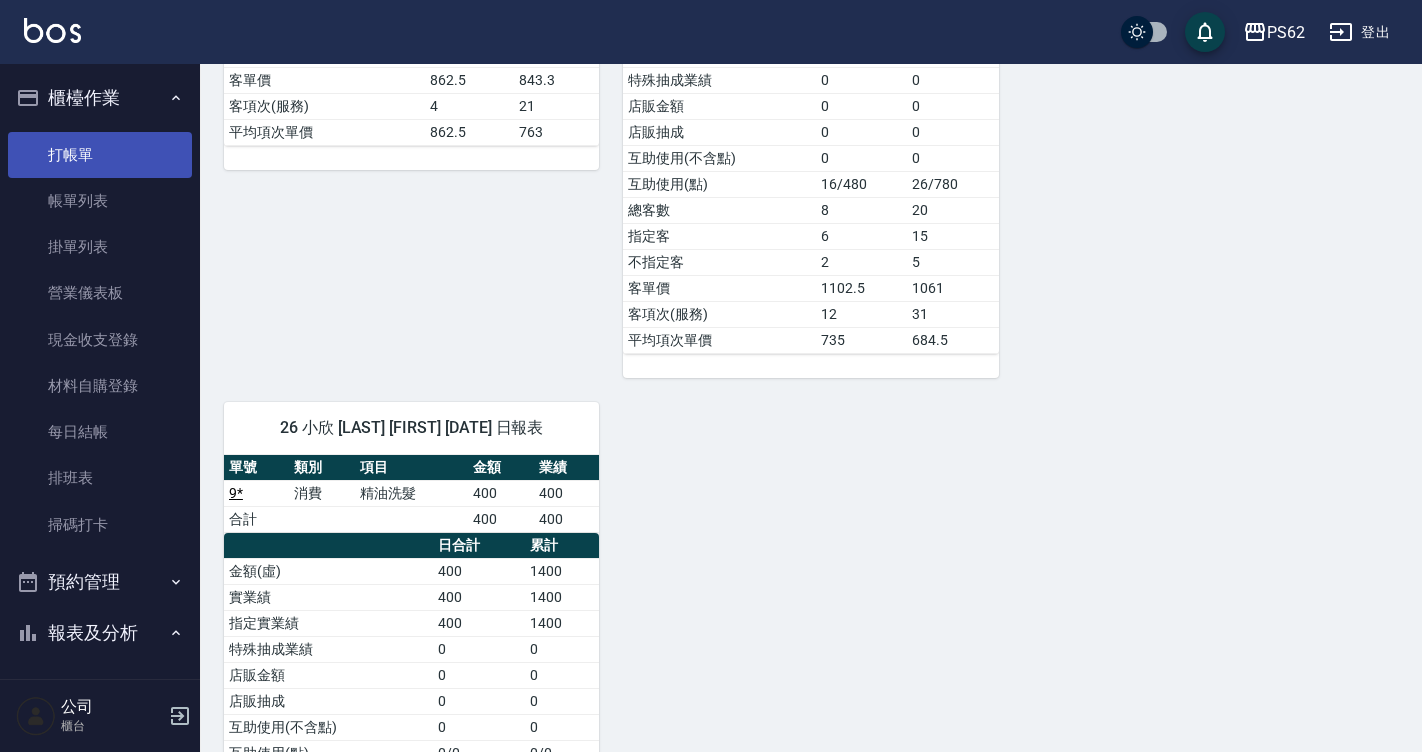 click on "打帳單" at bounding box center [100, 155] 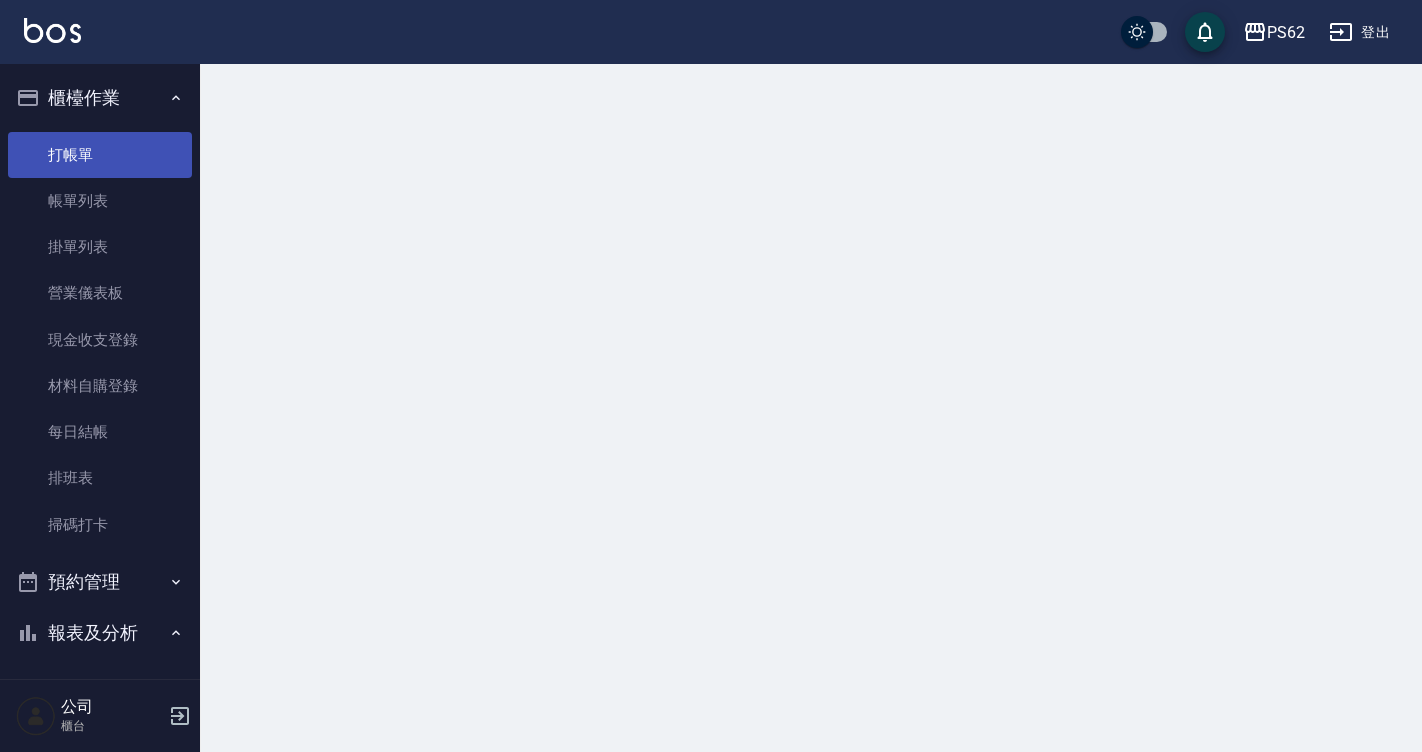 scroll, scrollTop: 0, scrollLeft: 0, axis: both 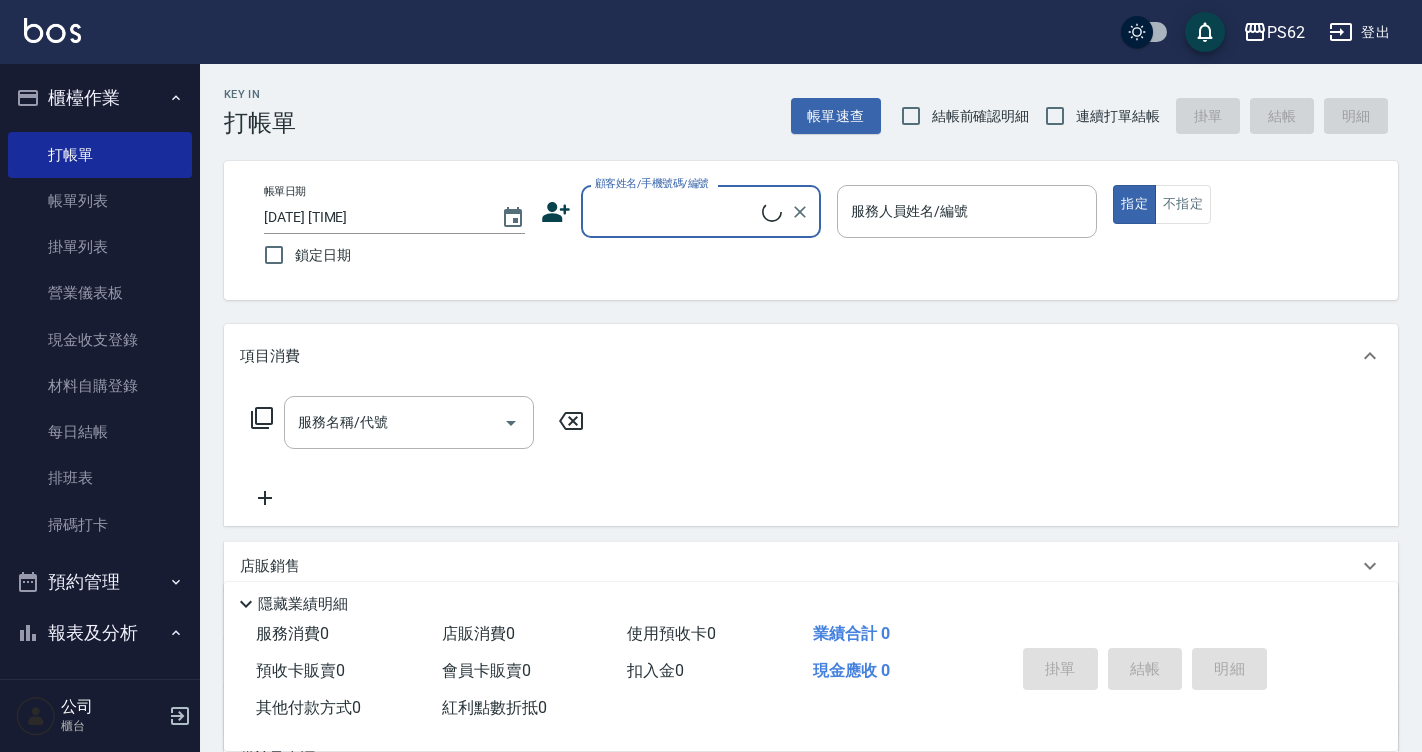 click on "顧客姓名/手機號碼/編號" at bounding box center [676, 211] 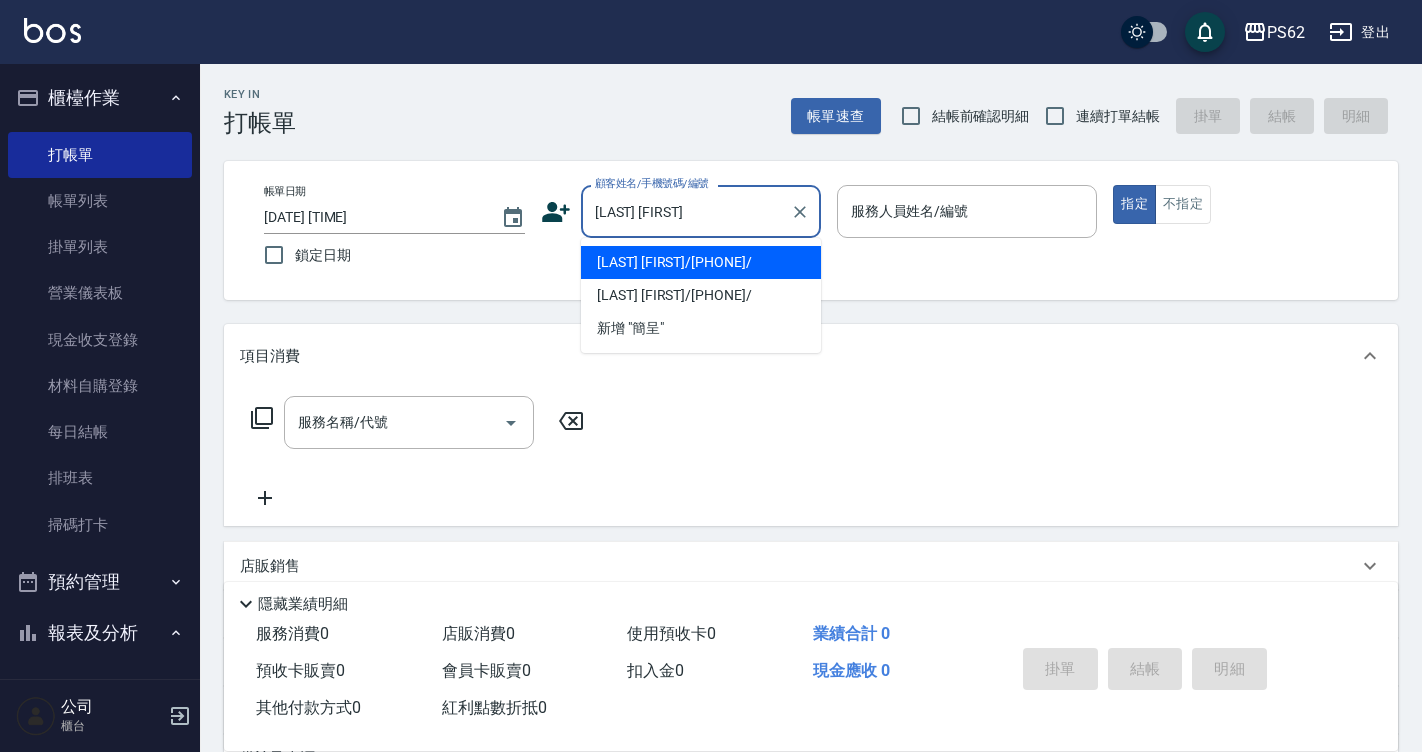 type on "[LAST] [FIRST]/[PHONE]/" 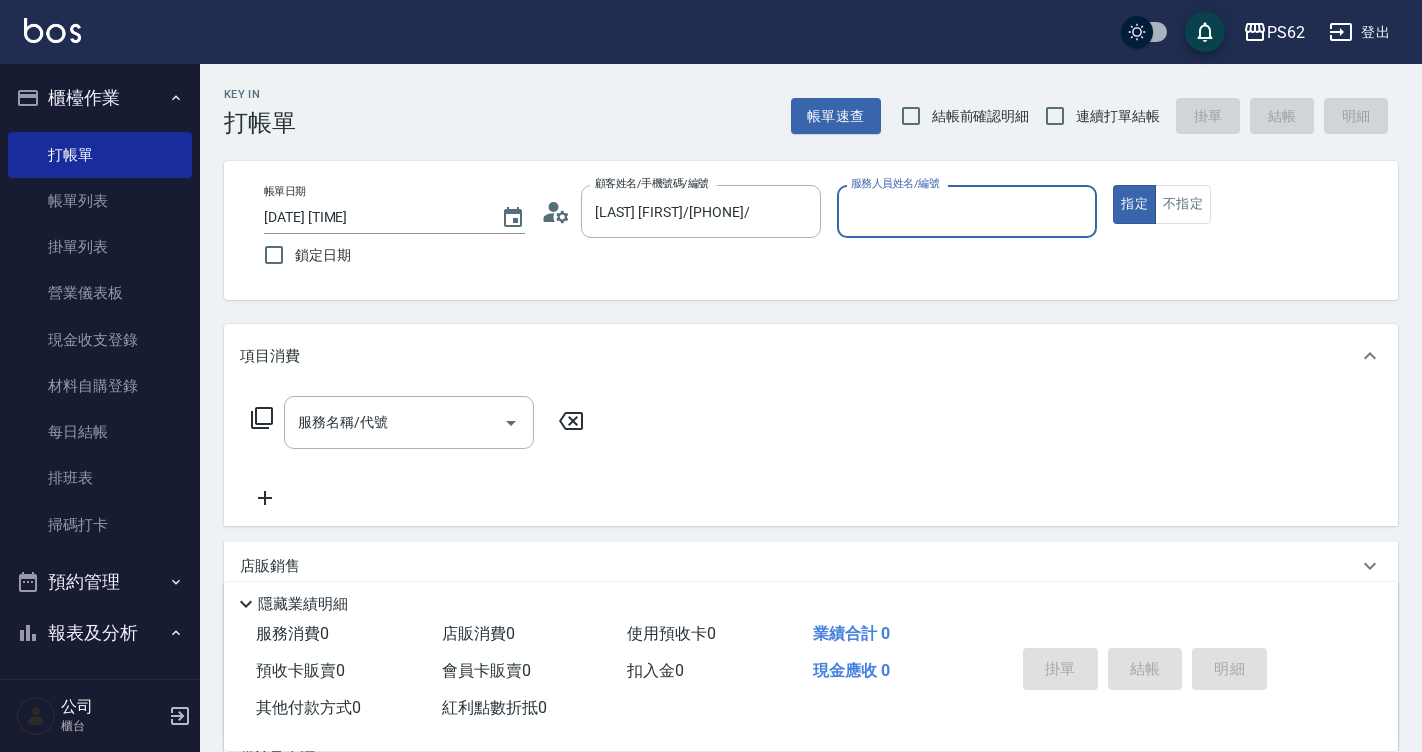 click 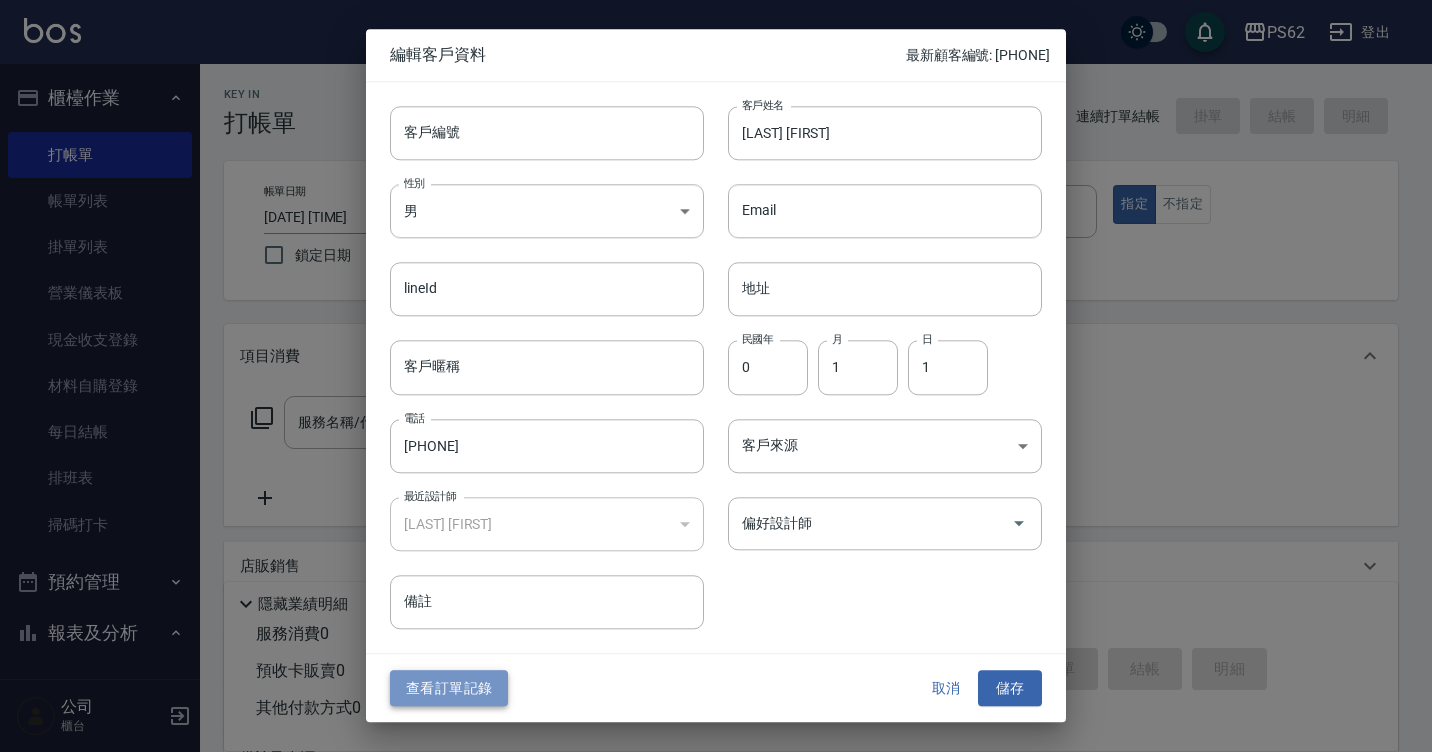click on "查看訂單記錄" at bounding box center [449, 688] 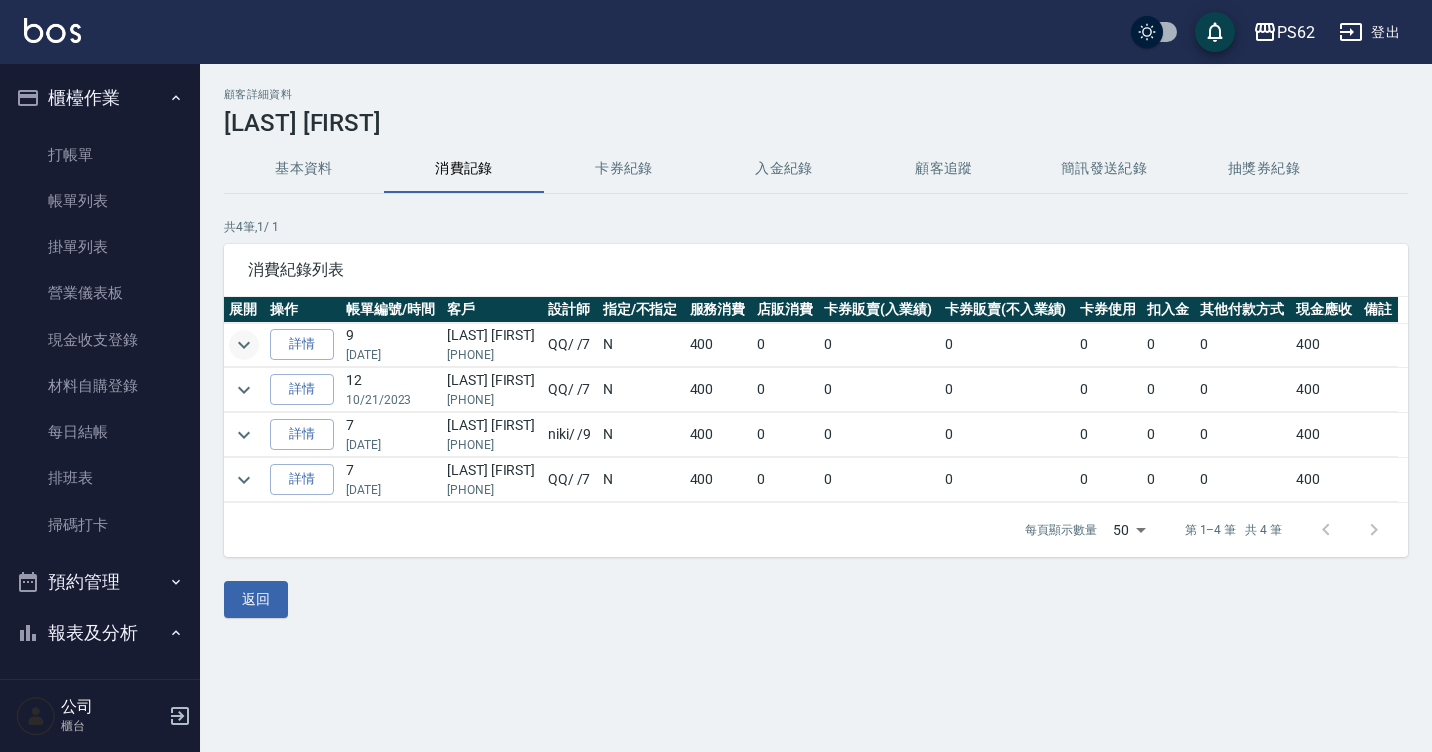 click 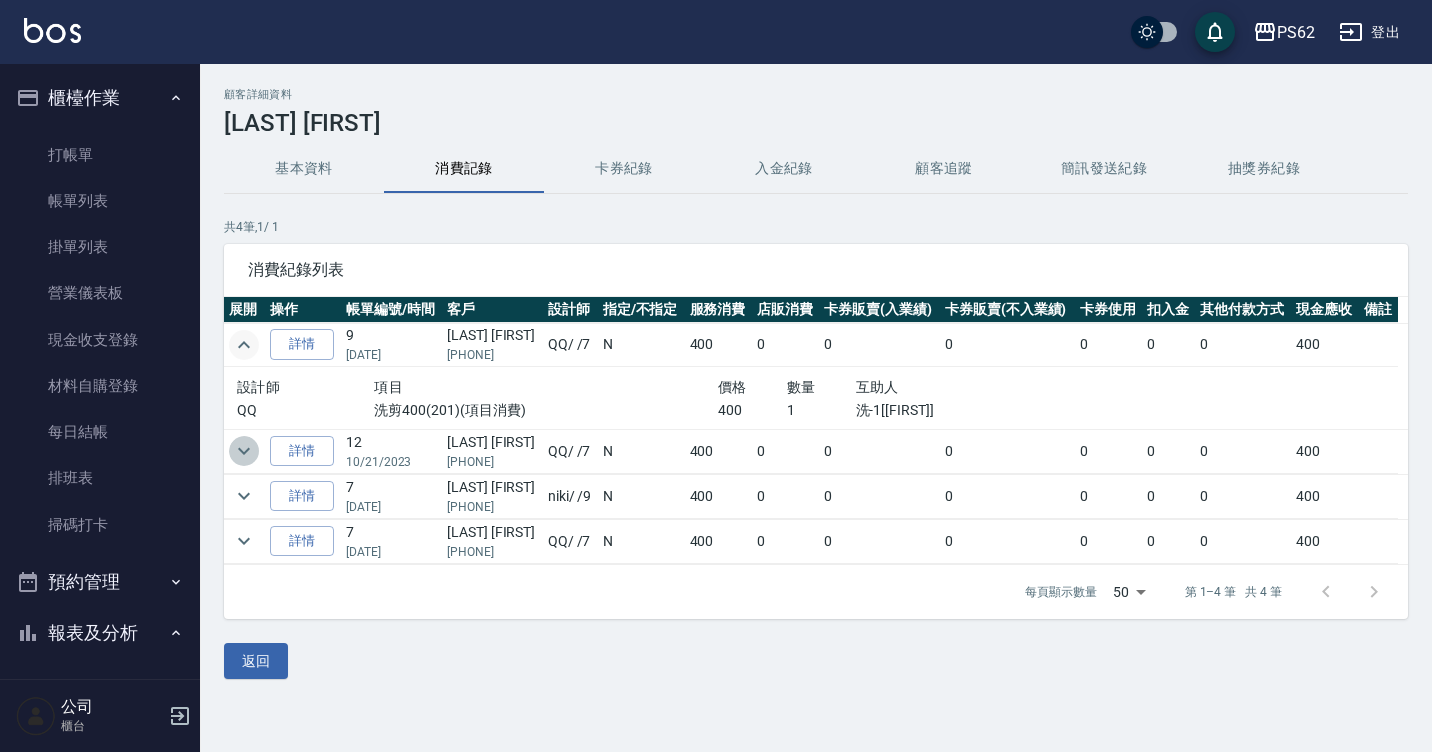 click 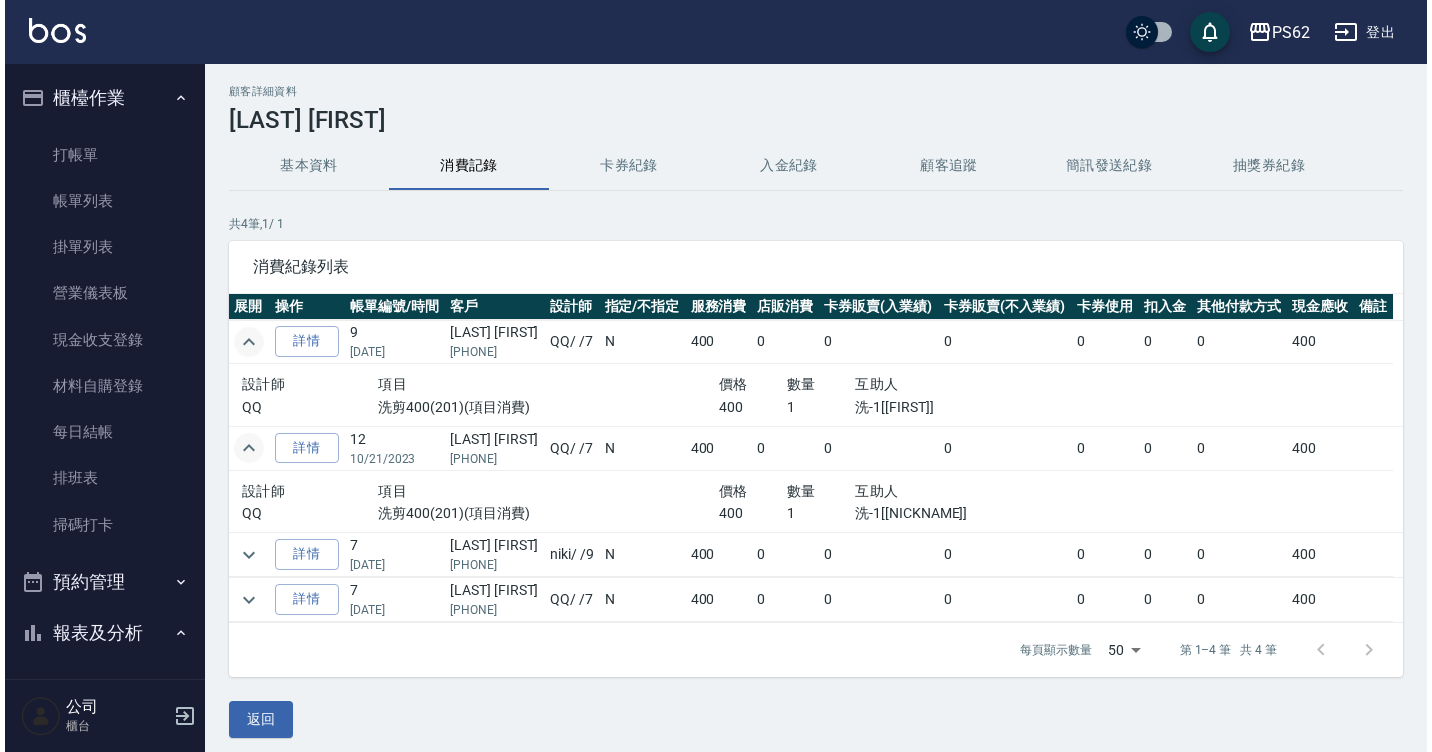 scroll, scrollTop: 0, scrollLeft: 0, axis: both 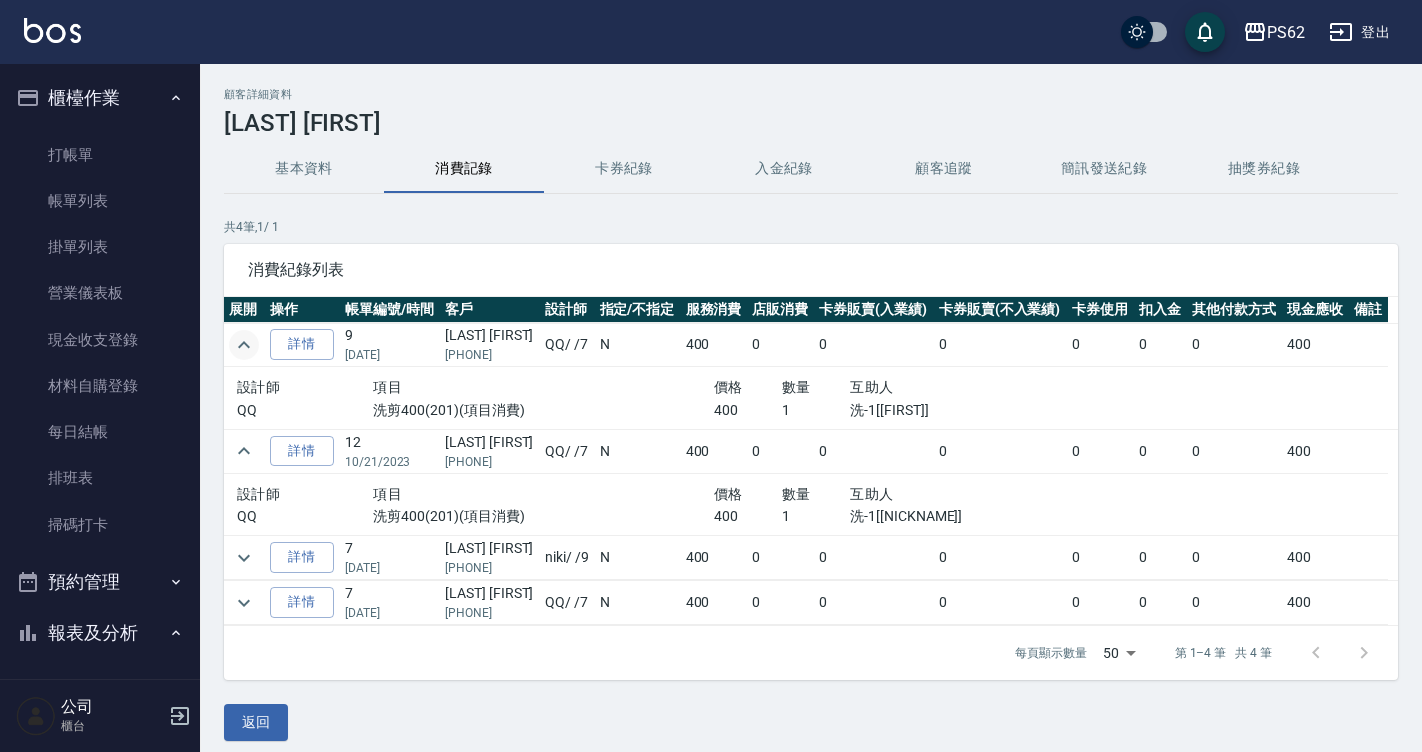 click on "打帳單 帳單列表 掛單列表 營業儀表板 現金收支登錄 材料自購登錄 每日結帳 排班表 掃碼打卡" at bounding box center (100, 340) 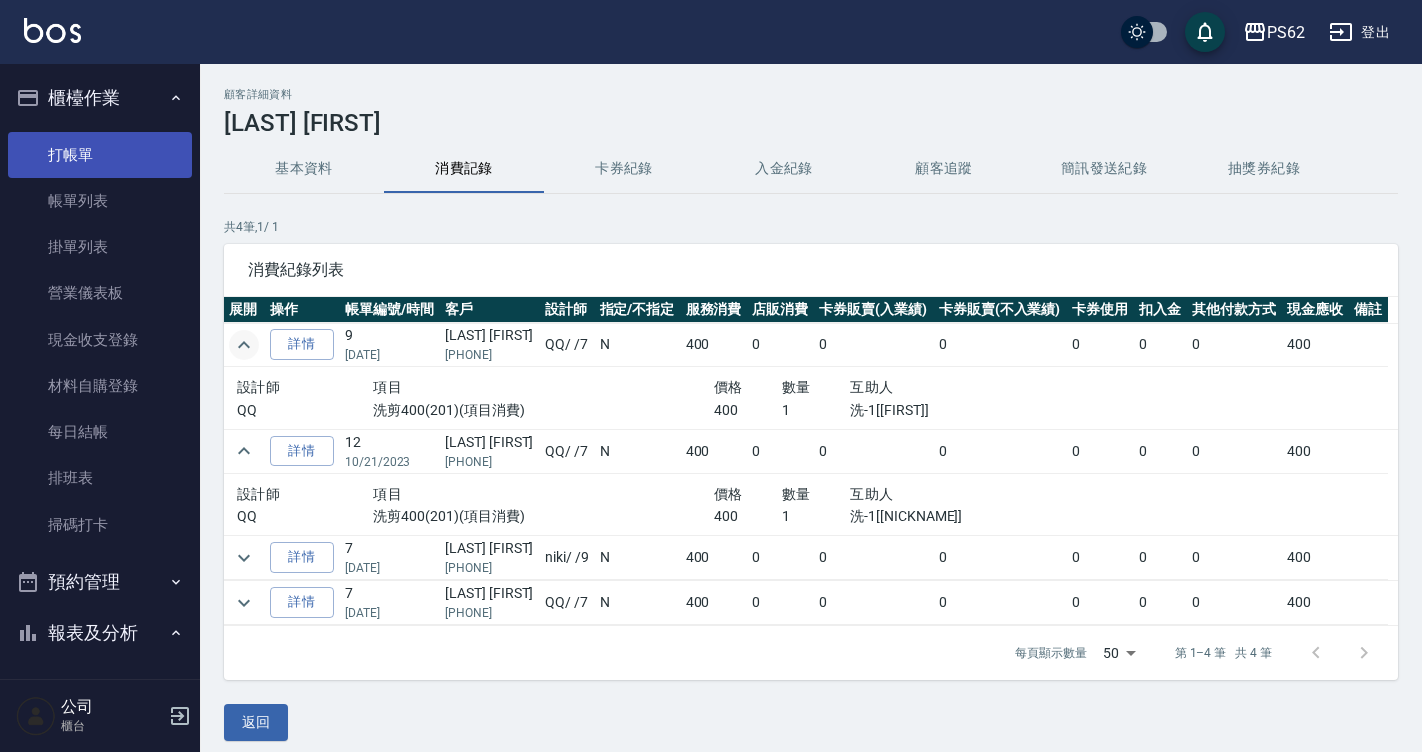click on "打帳單" at bounding box center (100, 155) 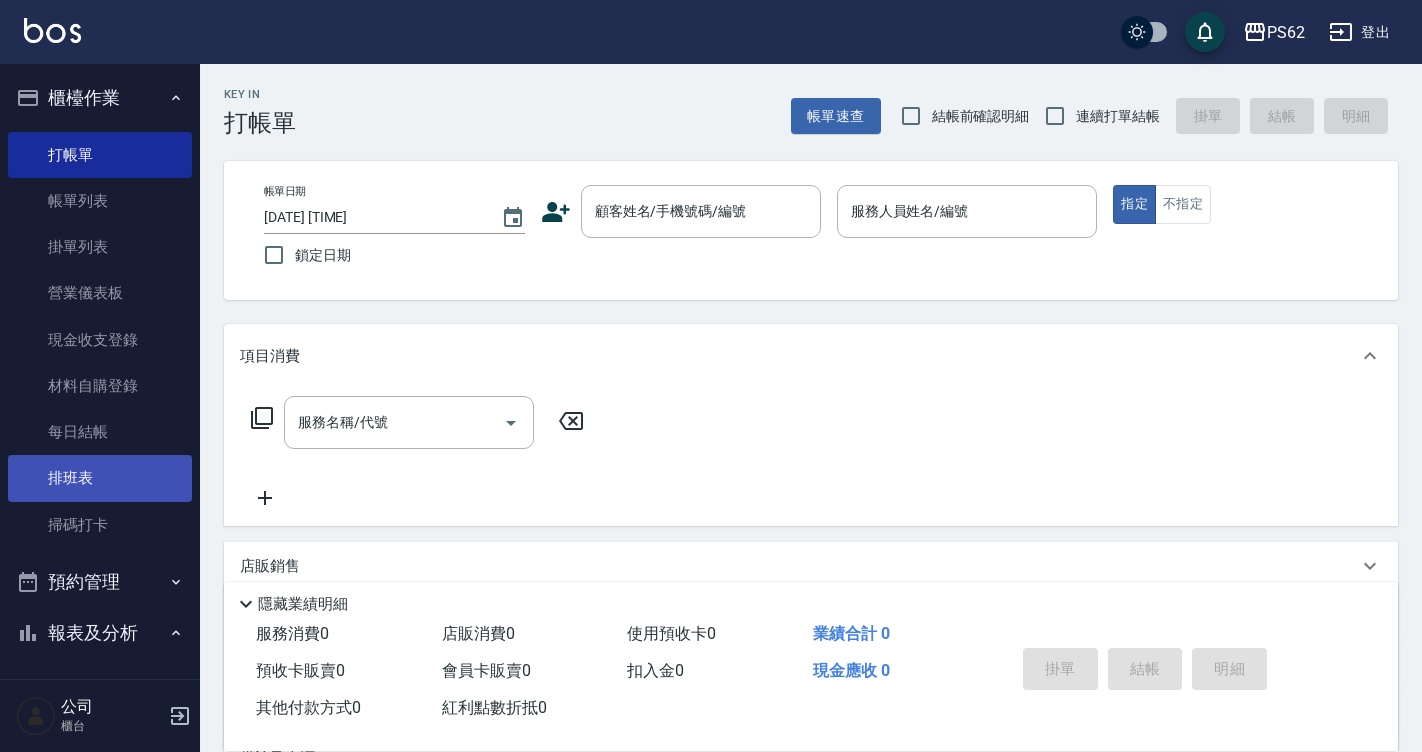 click on "排班表" at bounding box center [100, 478] 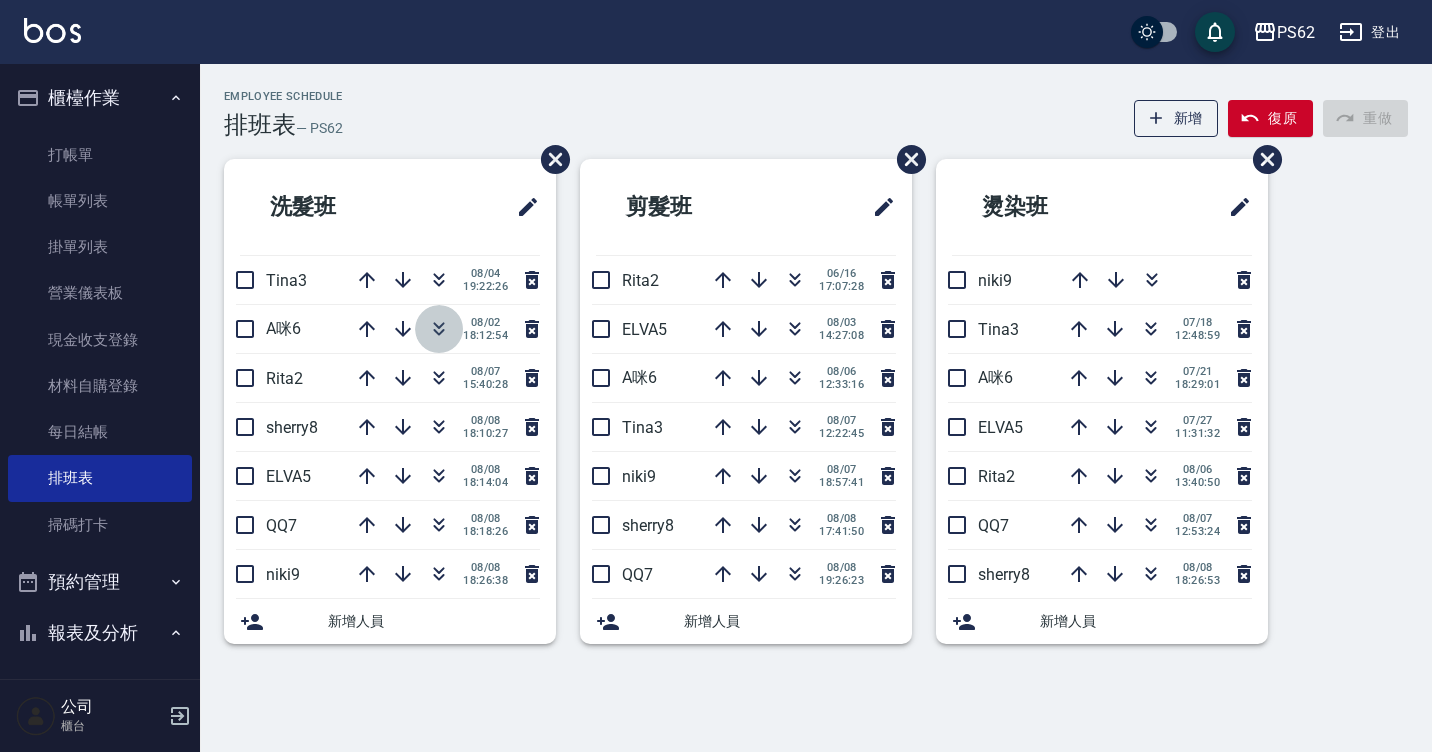 click 